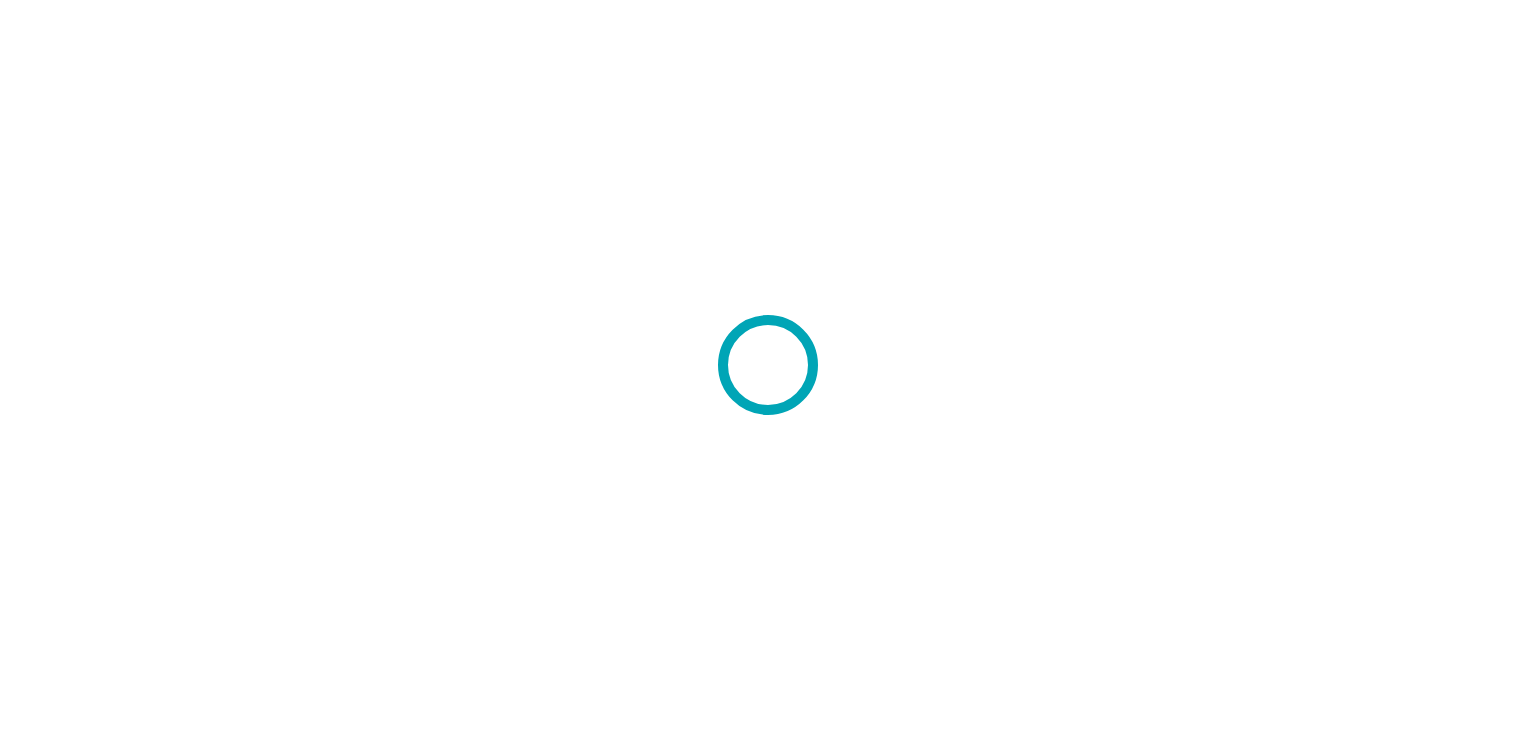 scroll, scrollTop: 0, scrollLeft: 0, axis: both 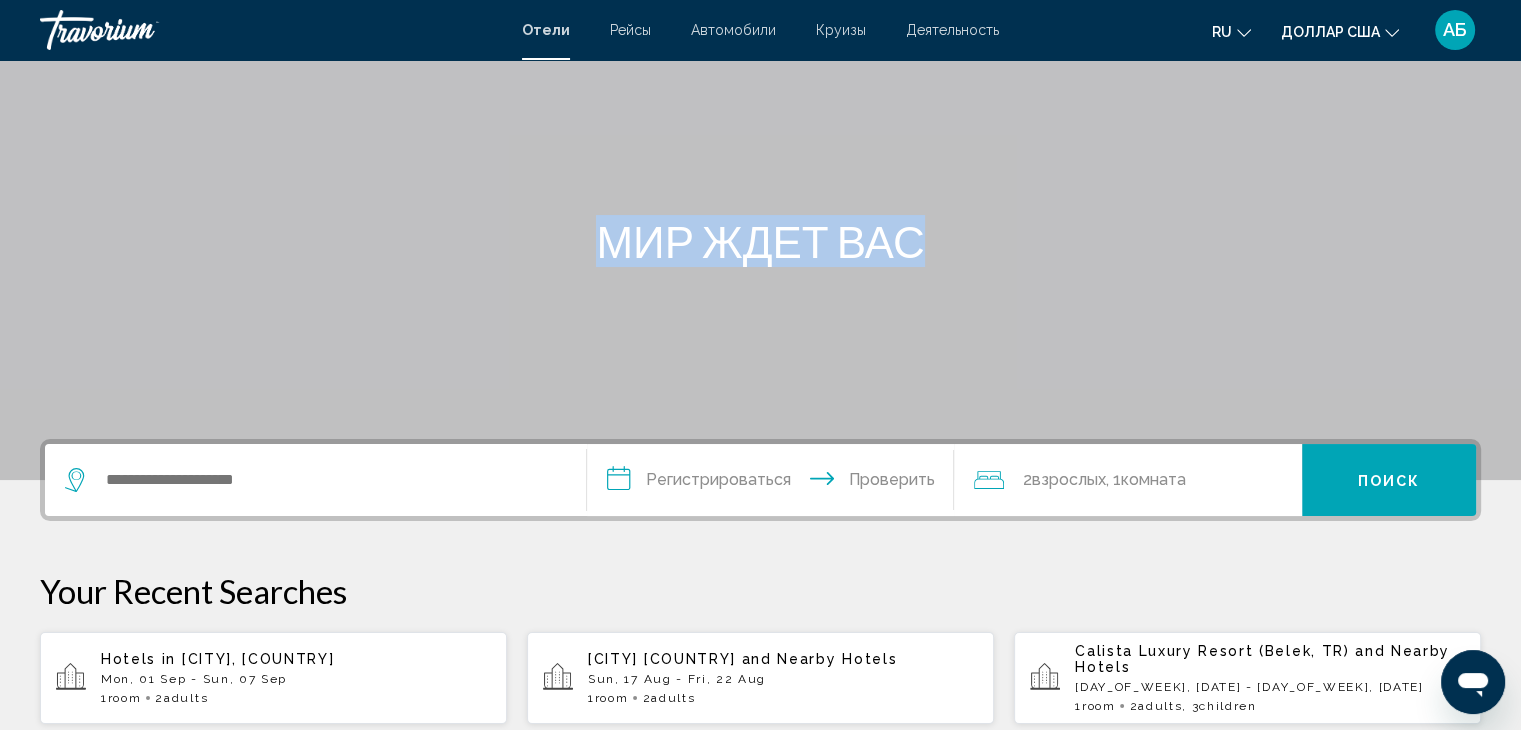 drag, startPoint x: 684, startPoint y: 297, endPoint x: 139, endPoint y: 473, distance: 572.71375 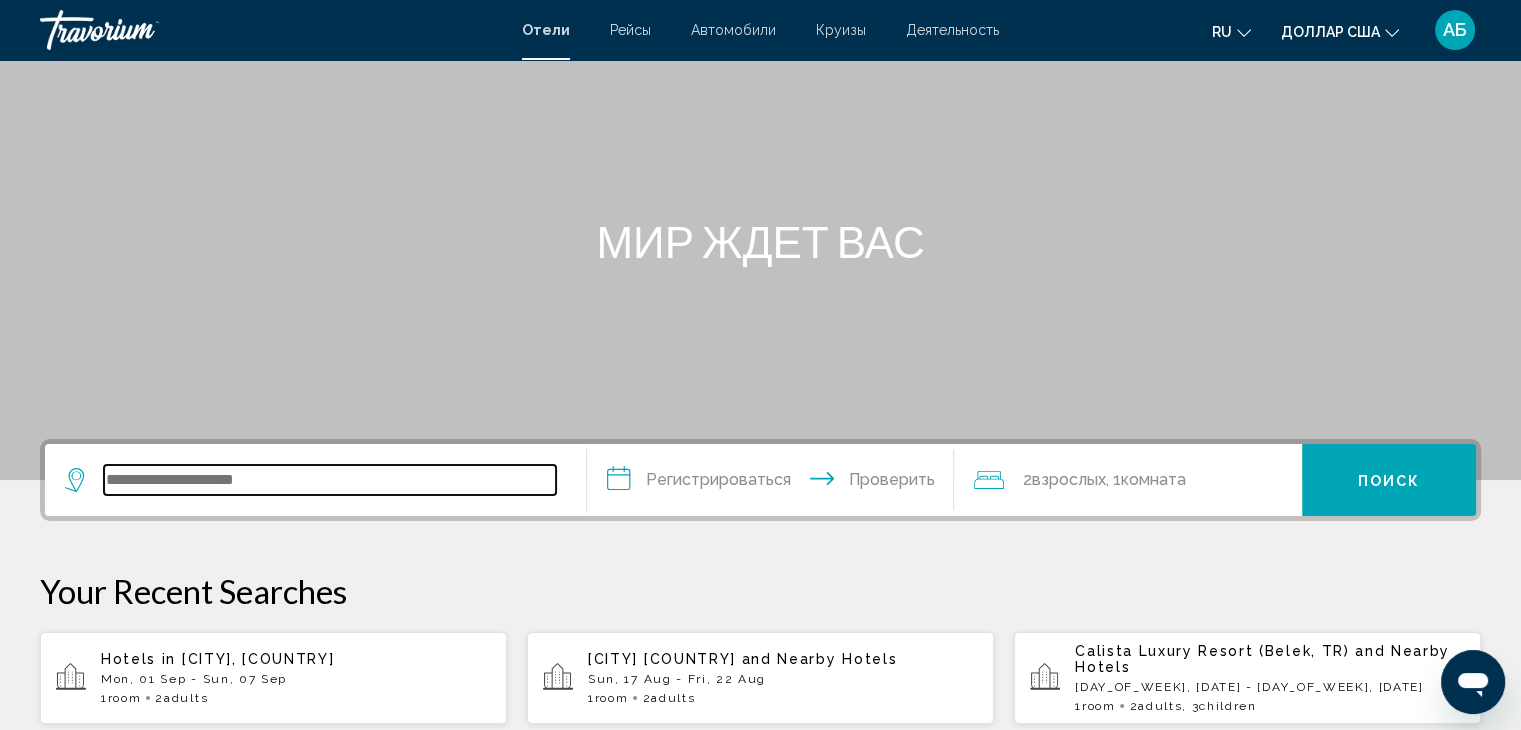 click at bounding box center (330, 480) 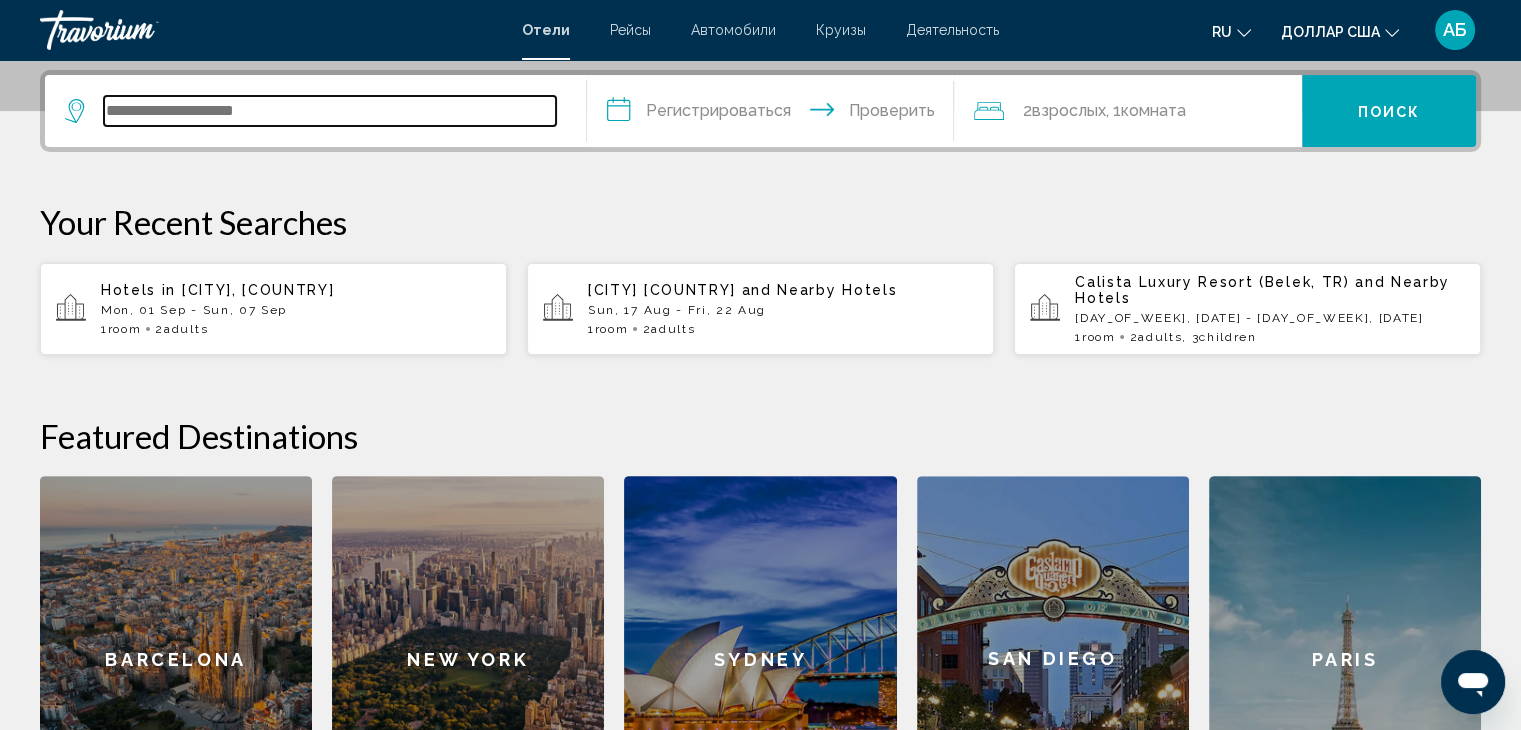 scroll, scrollTop: 493, scrollLeft: 0, axis: vertical 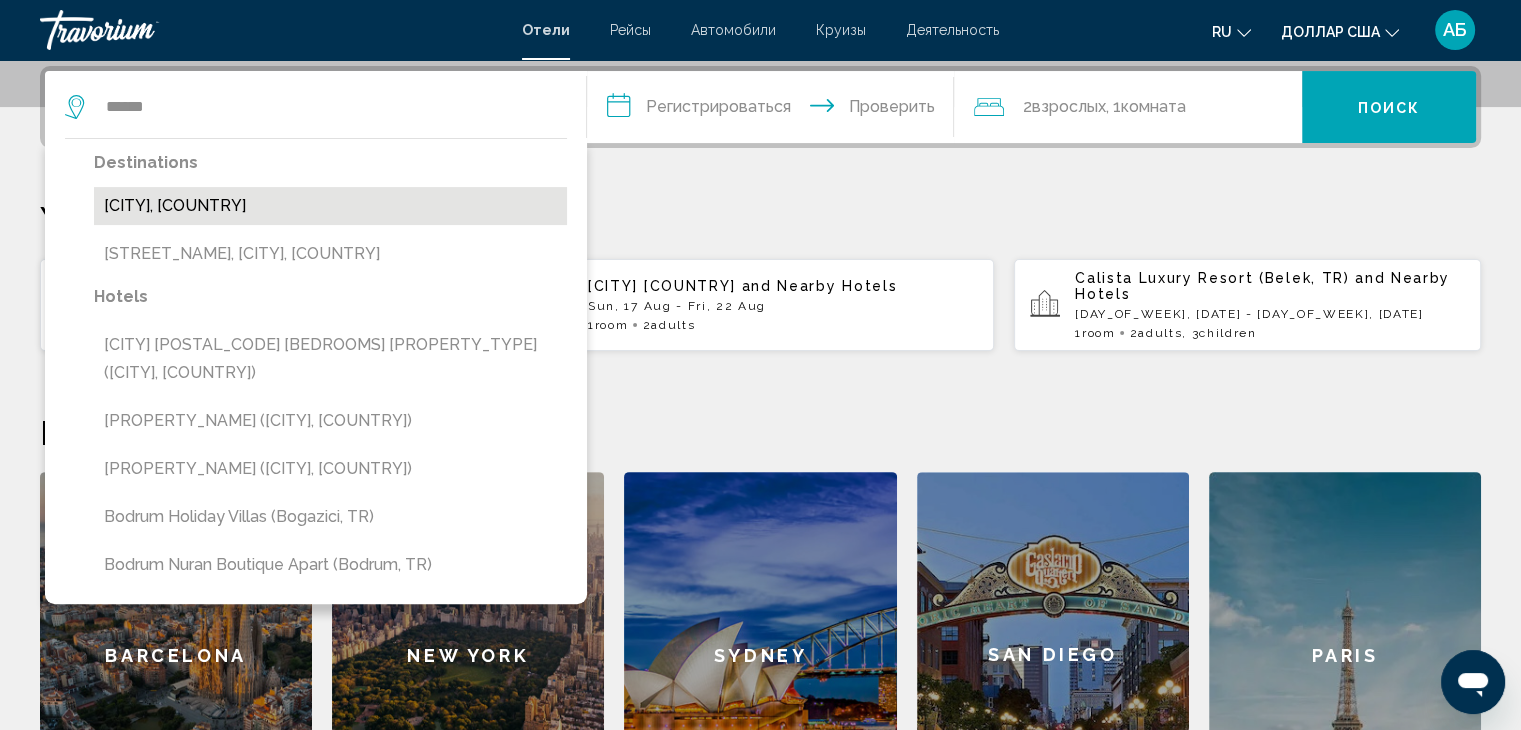 click on "[CITY], [COUNTRY]" at bounding box center [330, 206] 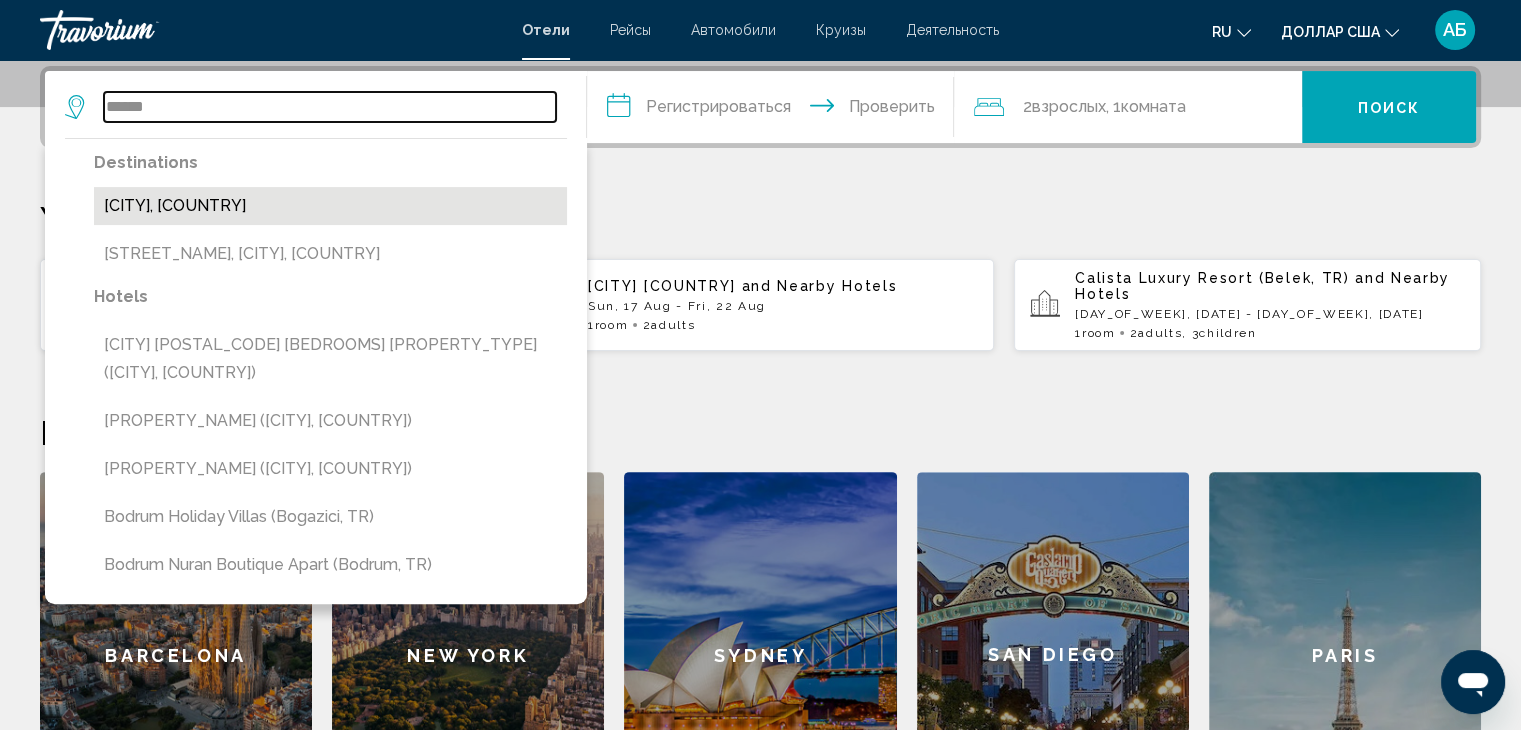 type on "**********" 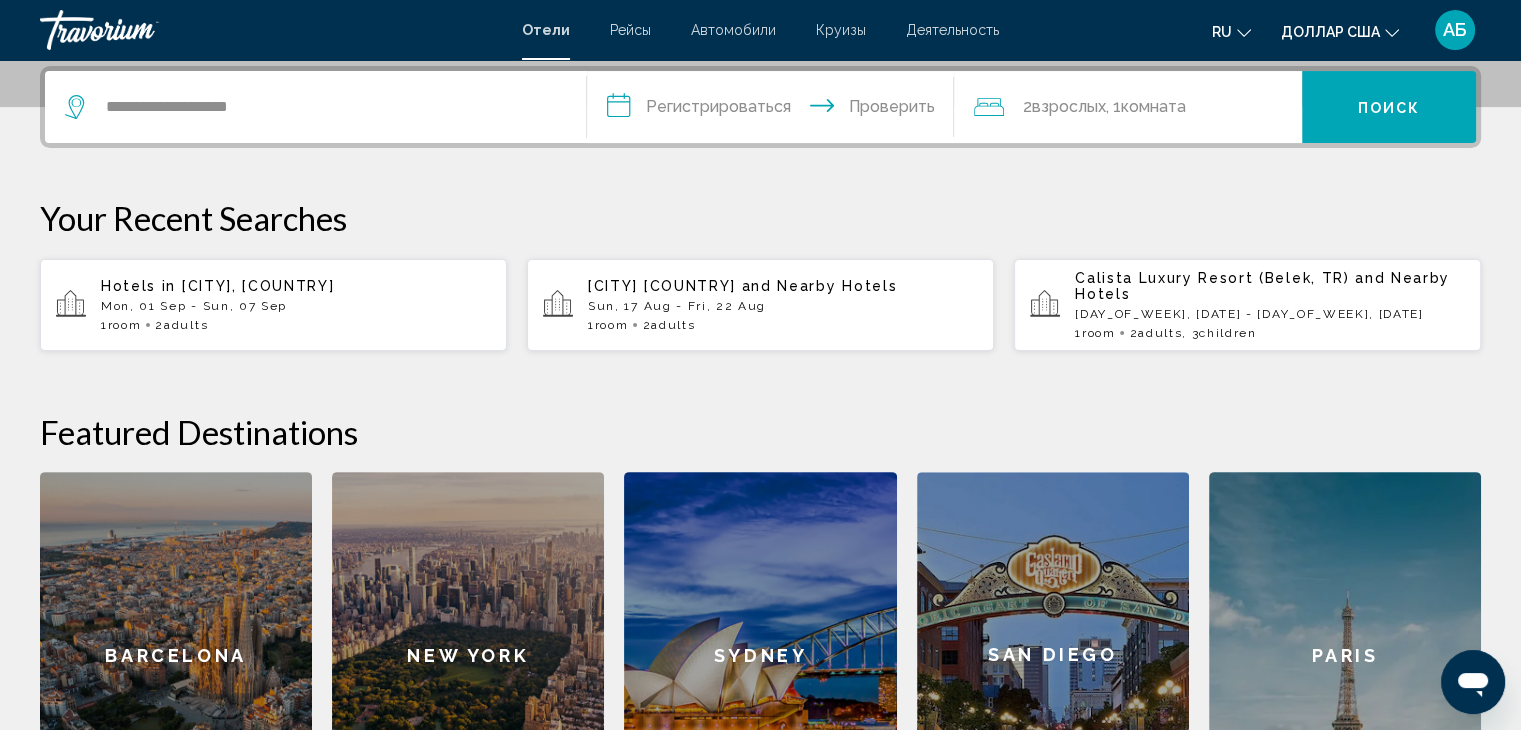 click on "**********" at bounding box center [775, 110] 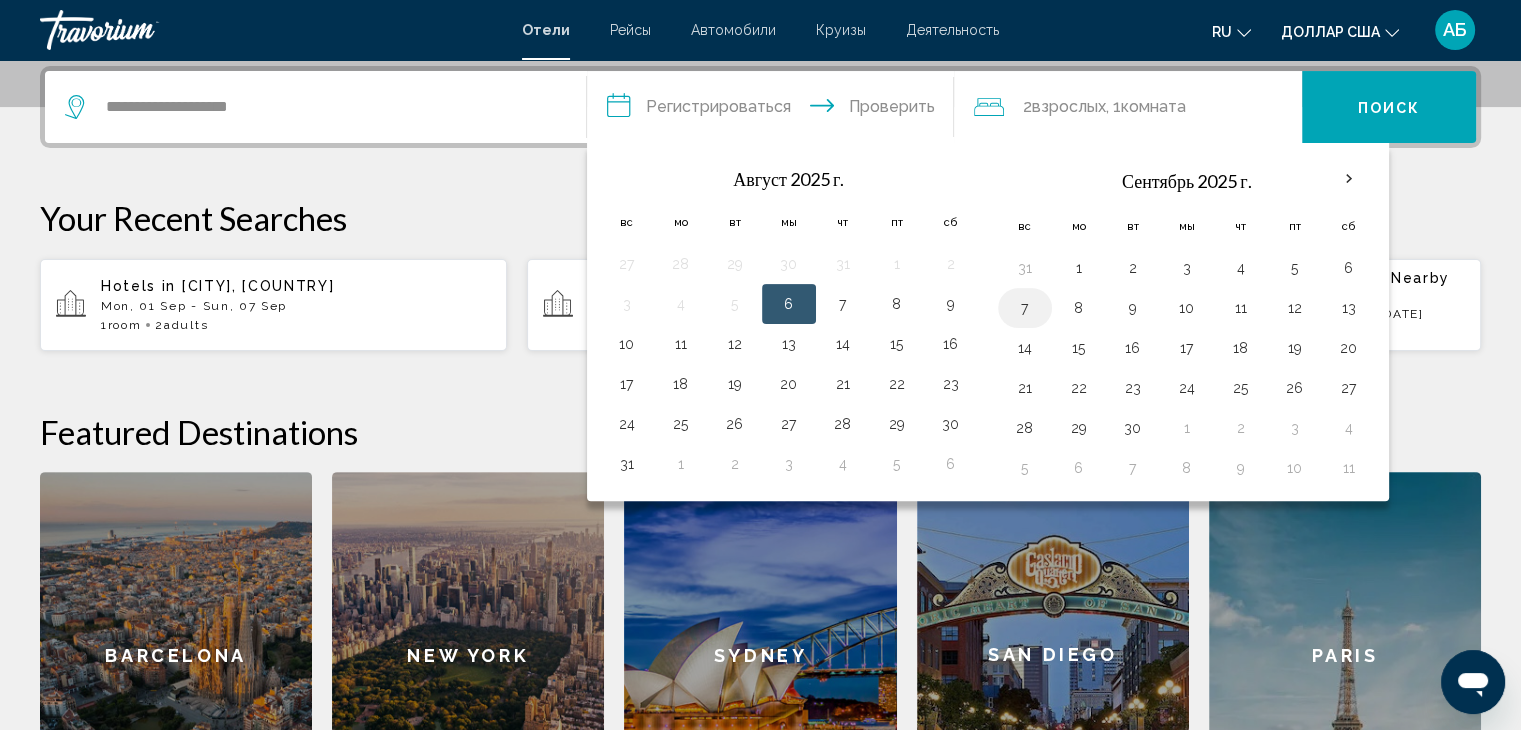 click on "7" at bounding box center (1025, 308) 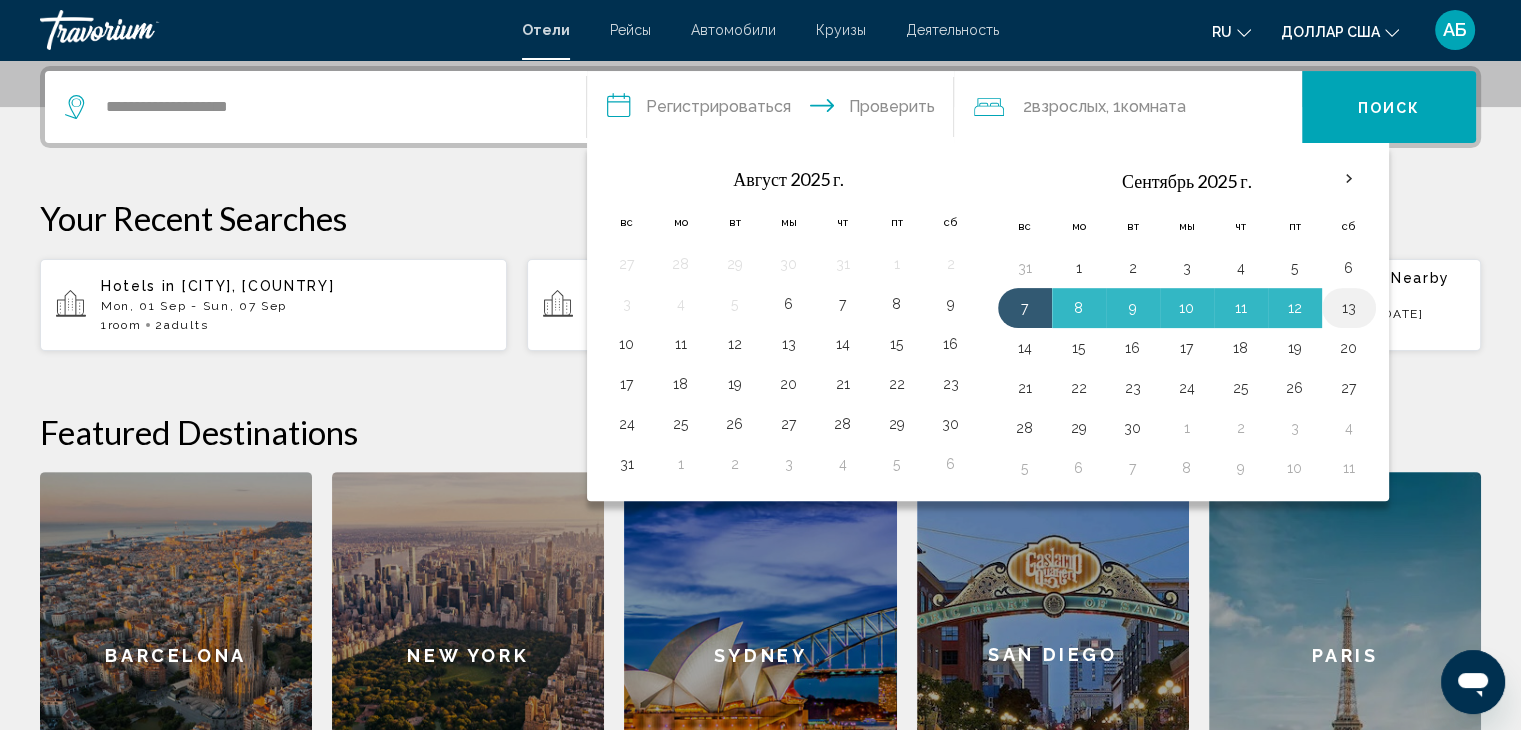 click on "13" at bounding box center [1349, 308] 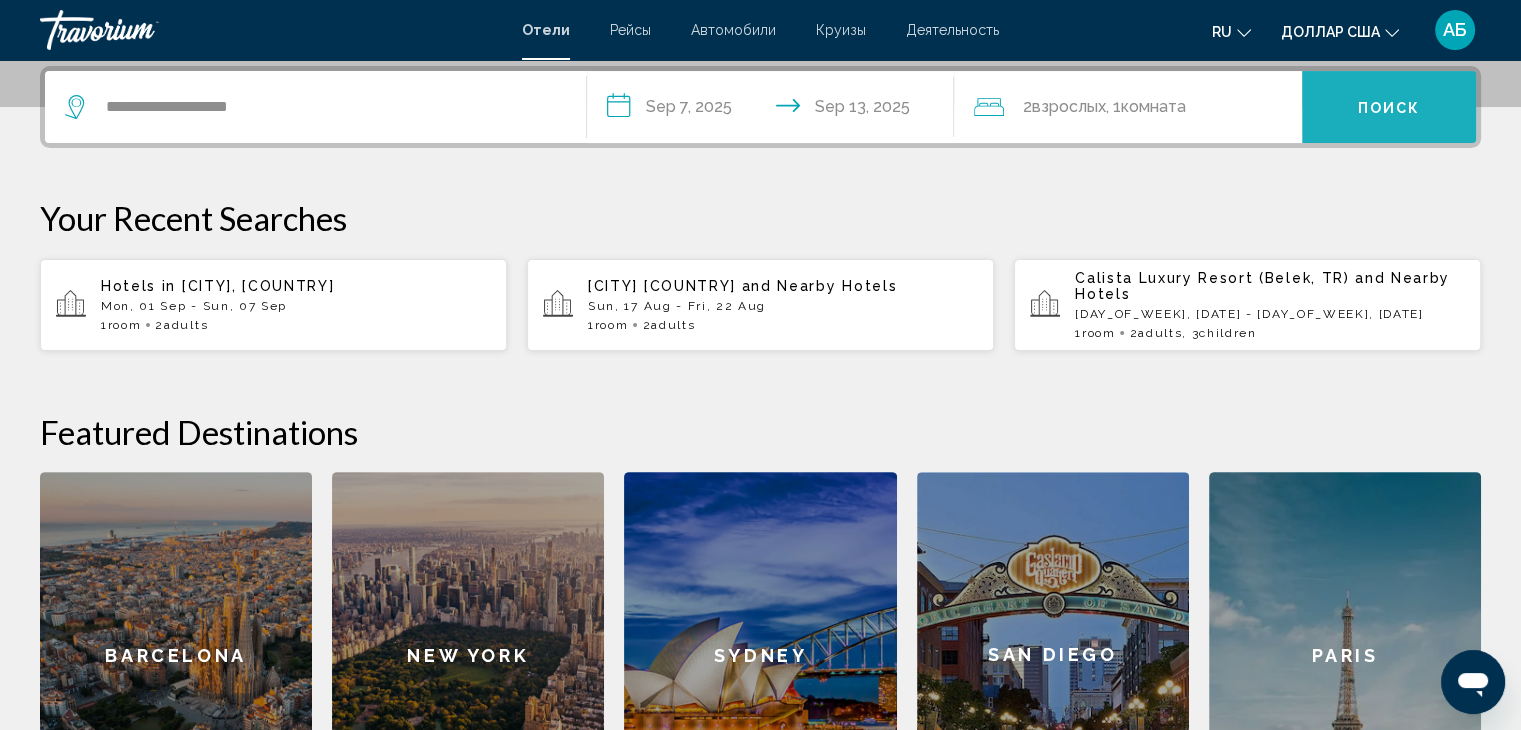 click on "Поиск" at bounding box center [1389, 107] 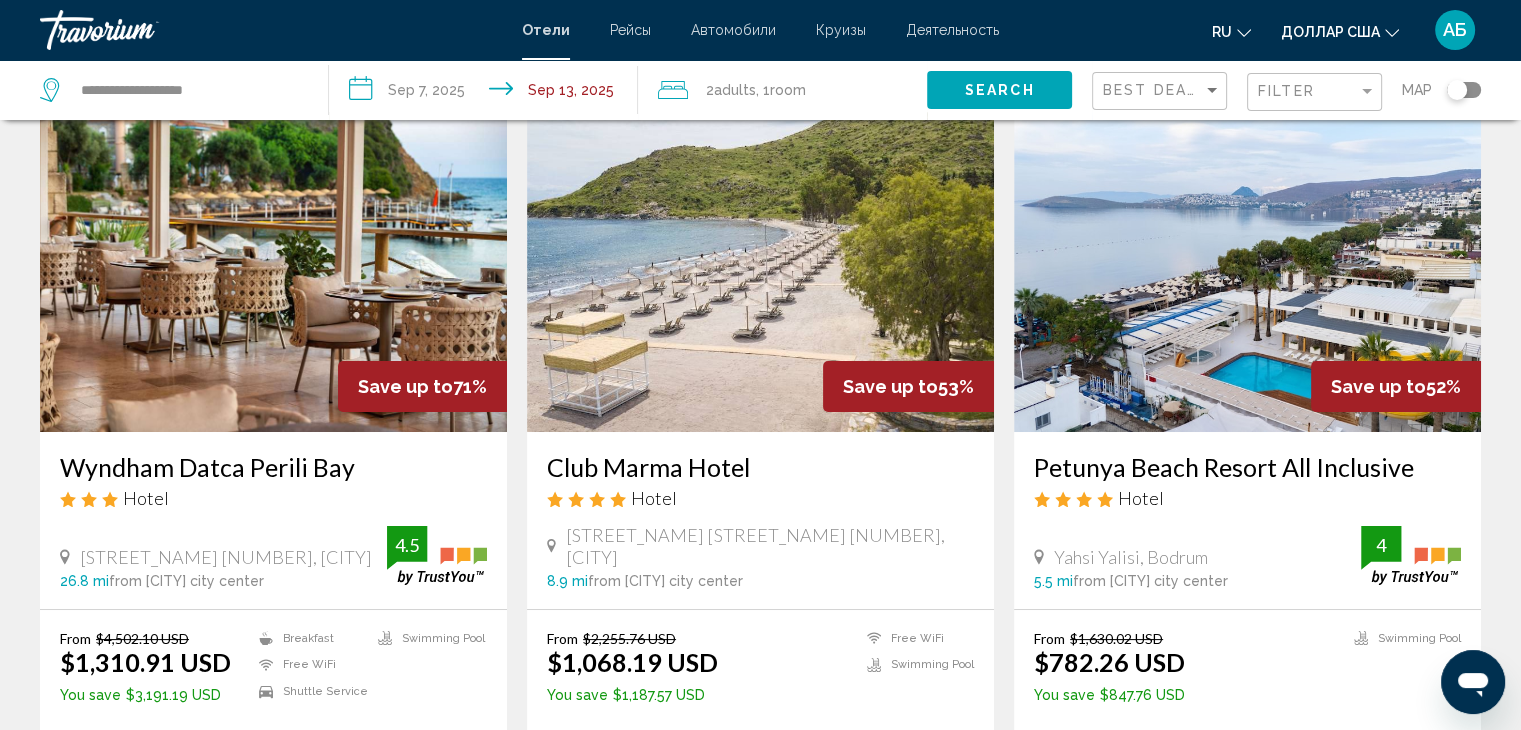 scroll, scrollTop: 80, scrollLeft: 0, axis: vertical 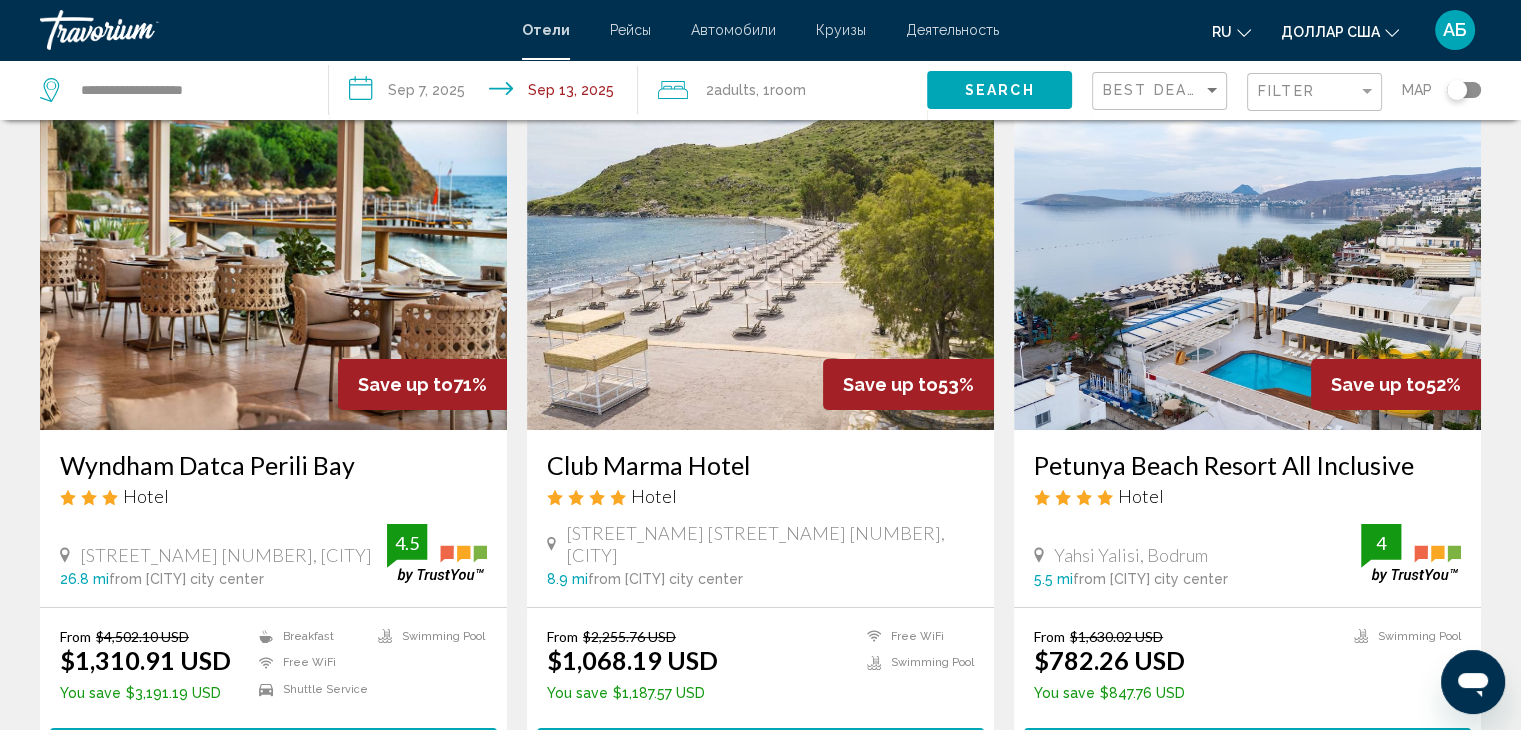 drag, startPoint x: 1518, startPoint y: 648, endPoint x: 1405, endPoint y: 528, distance: 164.83022 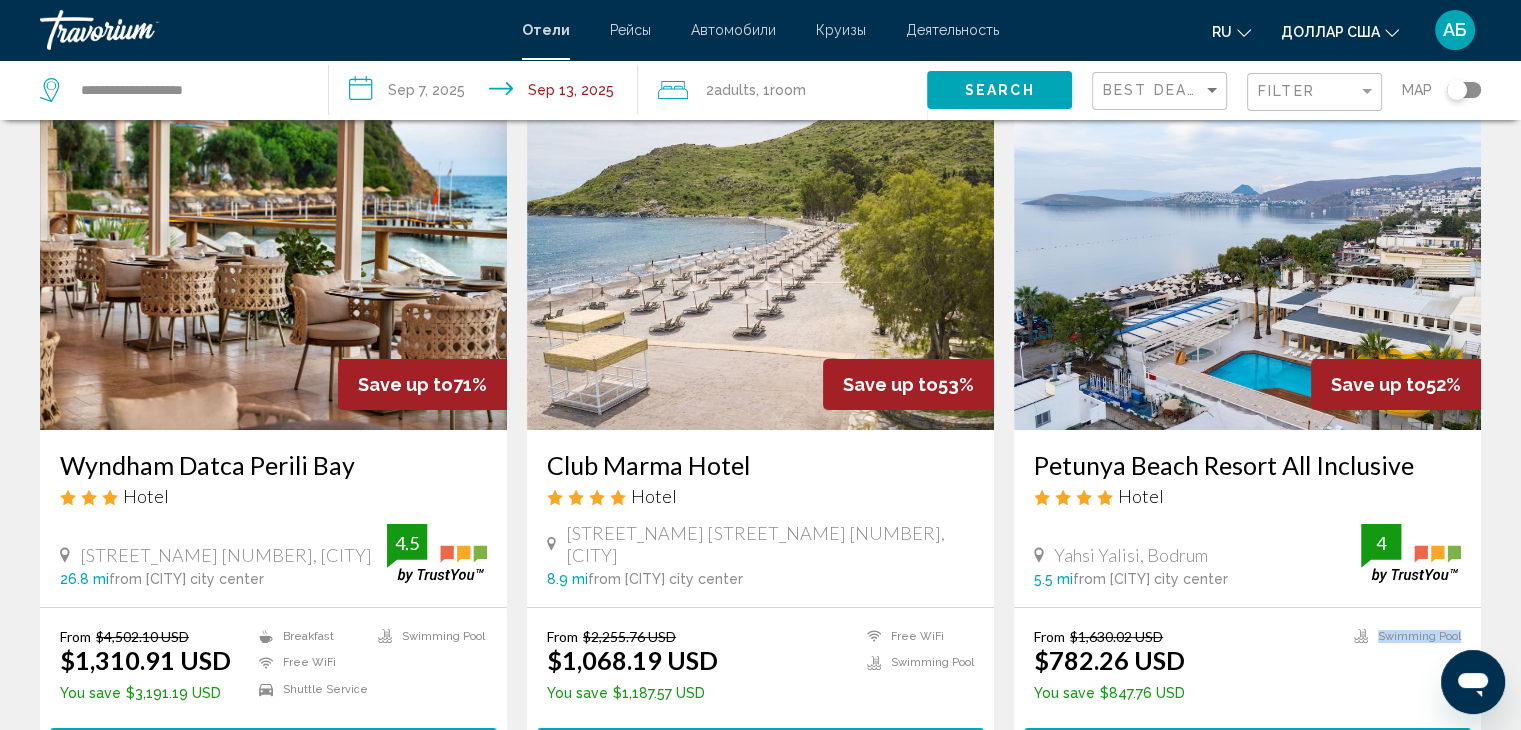 click on ", 1  Room rooms" 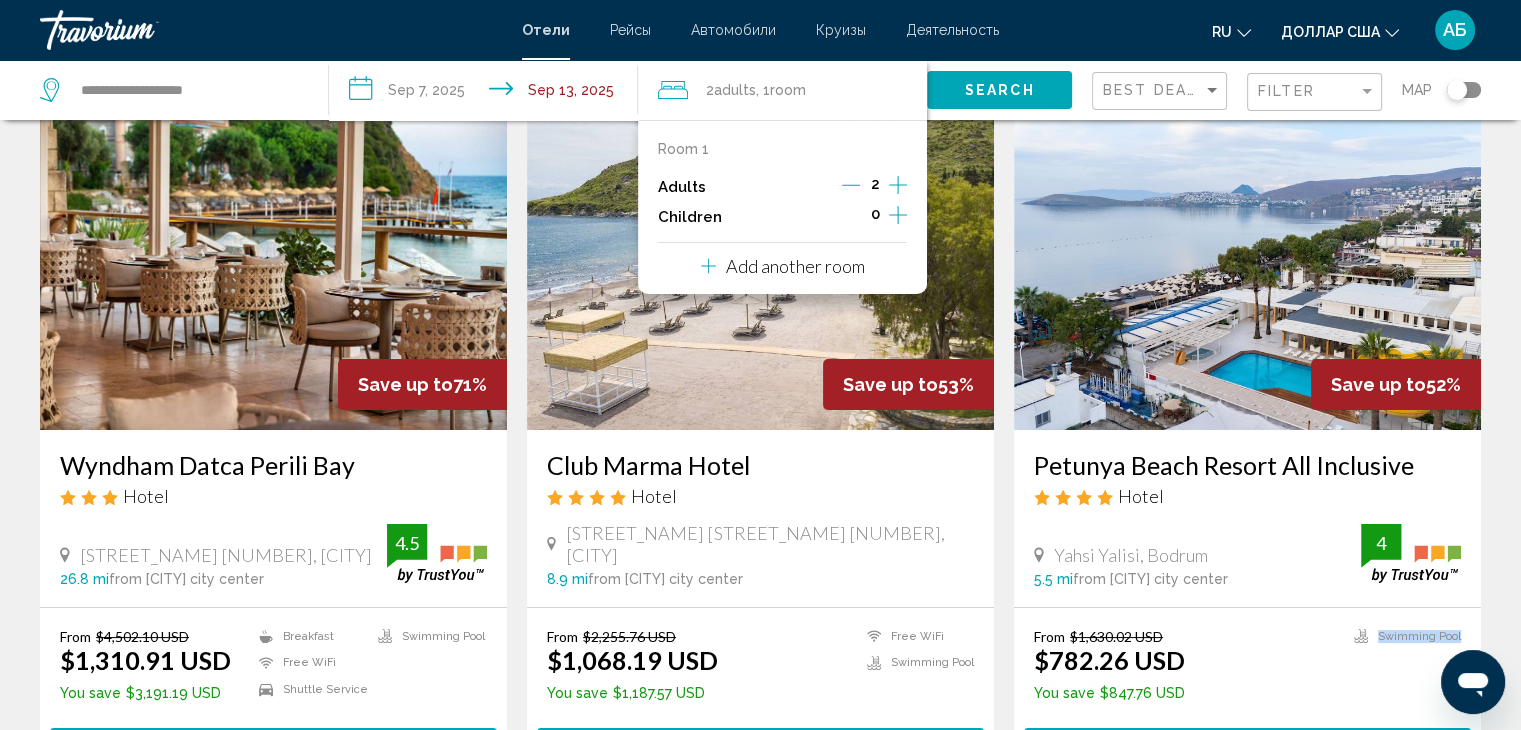 click 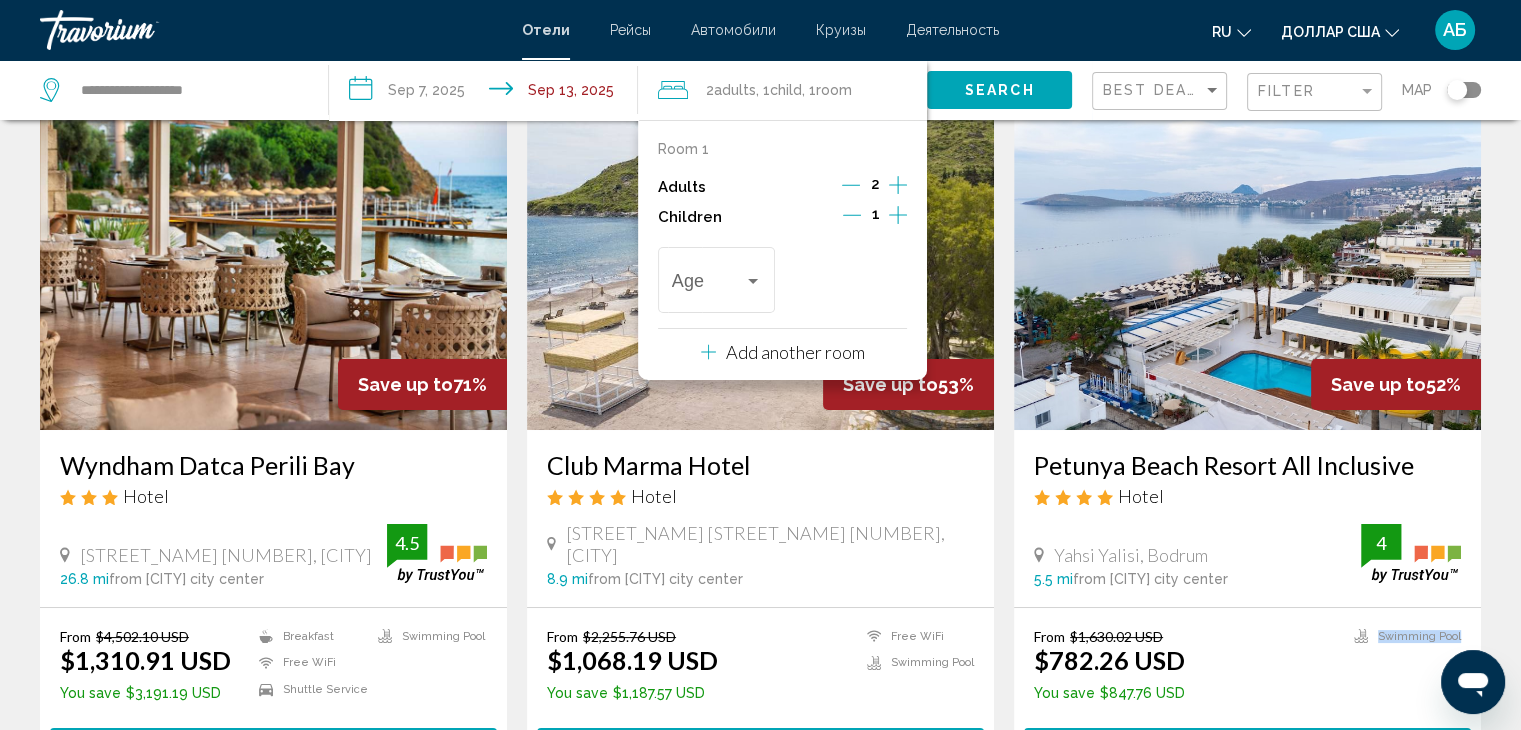 click 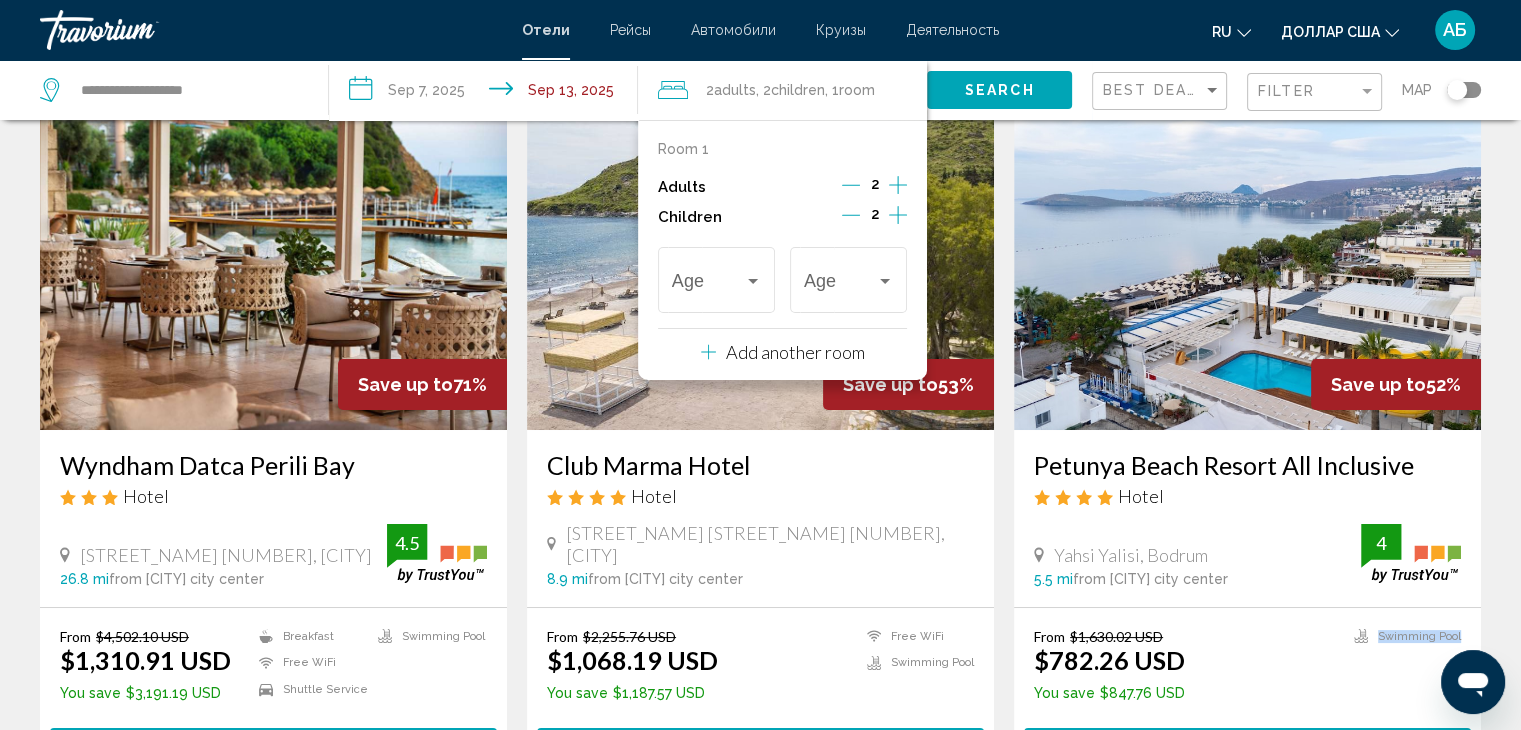 click 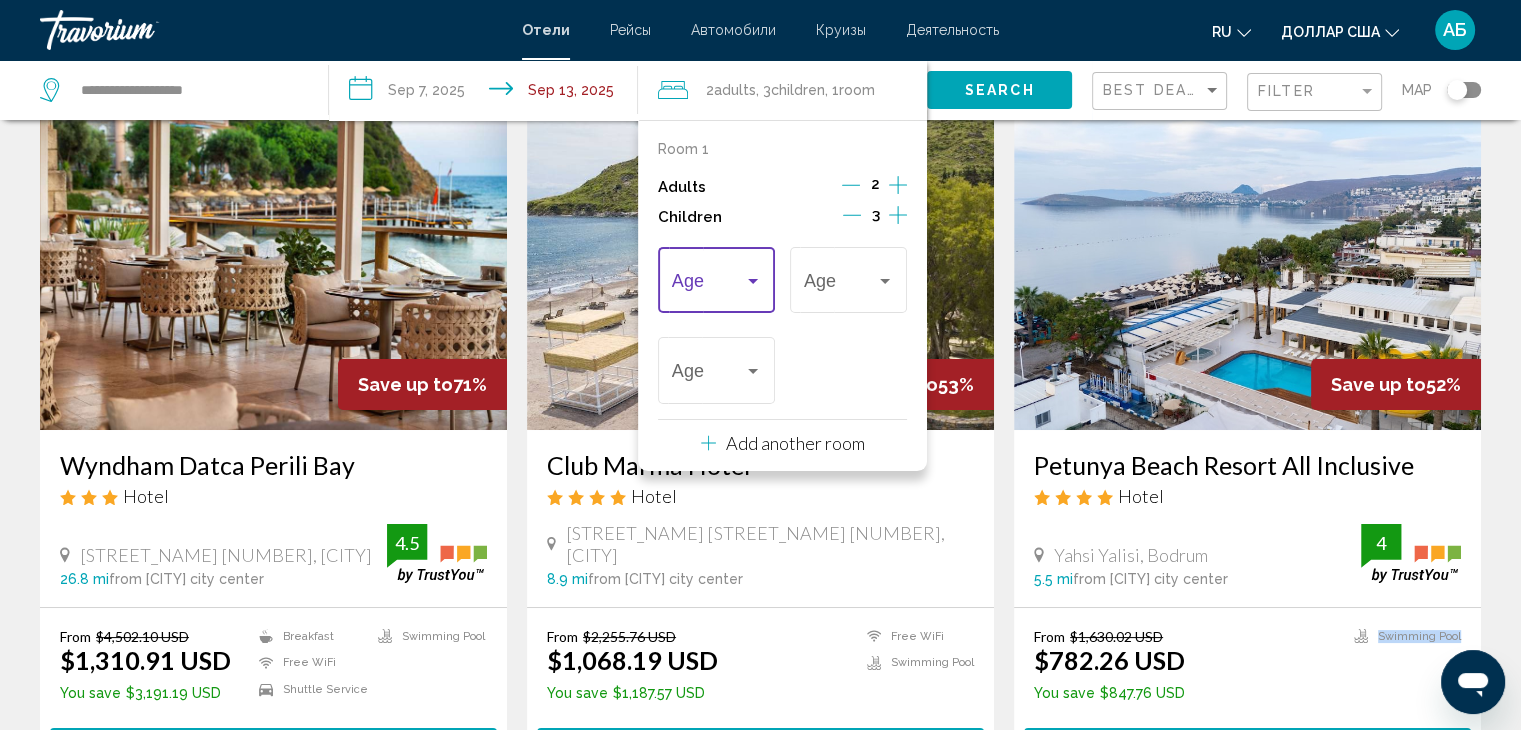 click at bounding box center (753, 281) 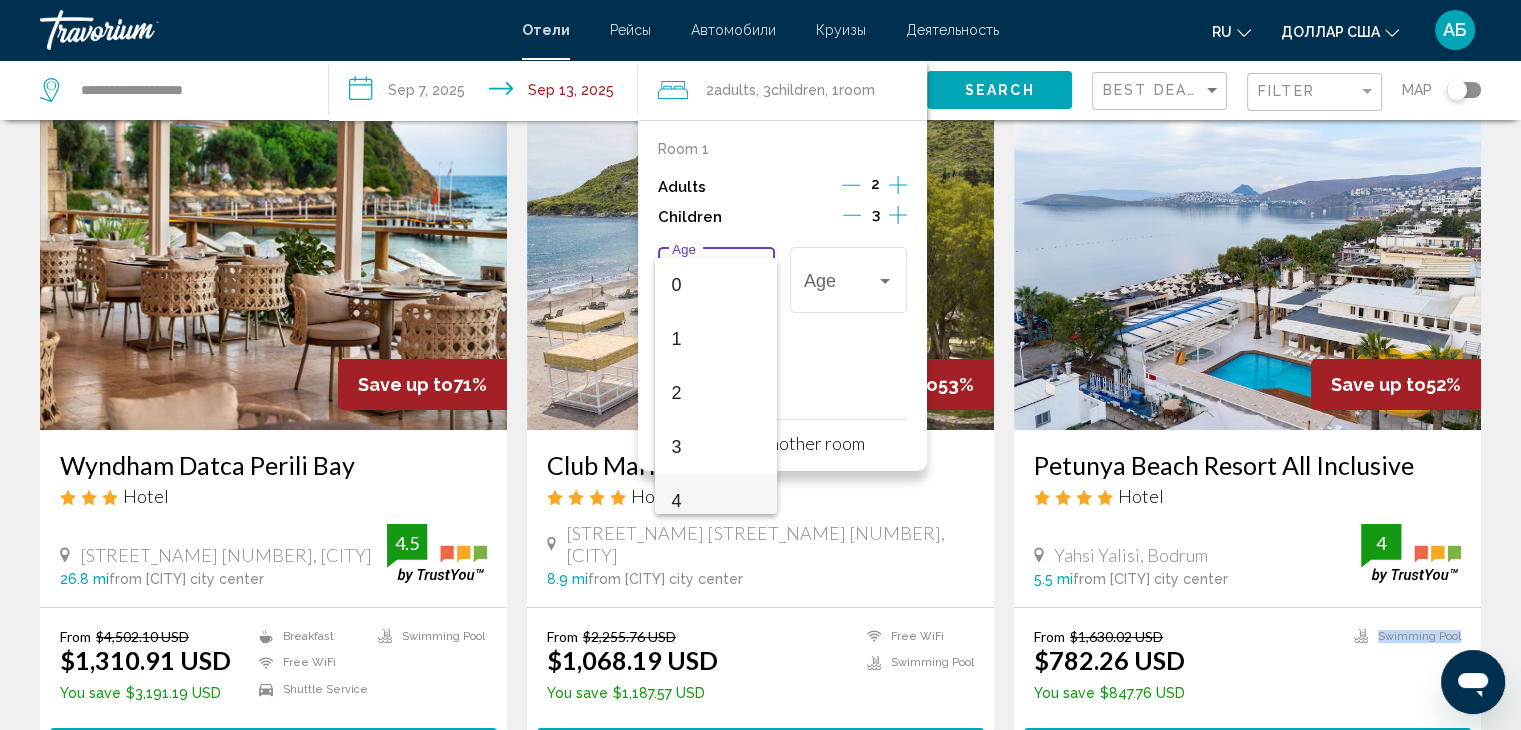 scroll, scrollTop: 14, scrollLeft: 0, axis: vertical 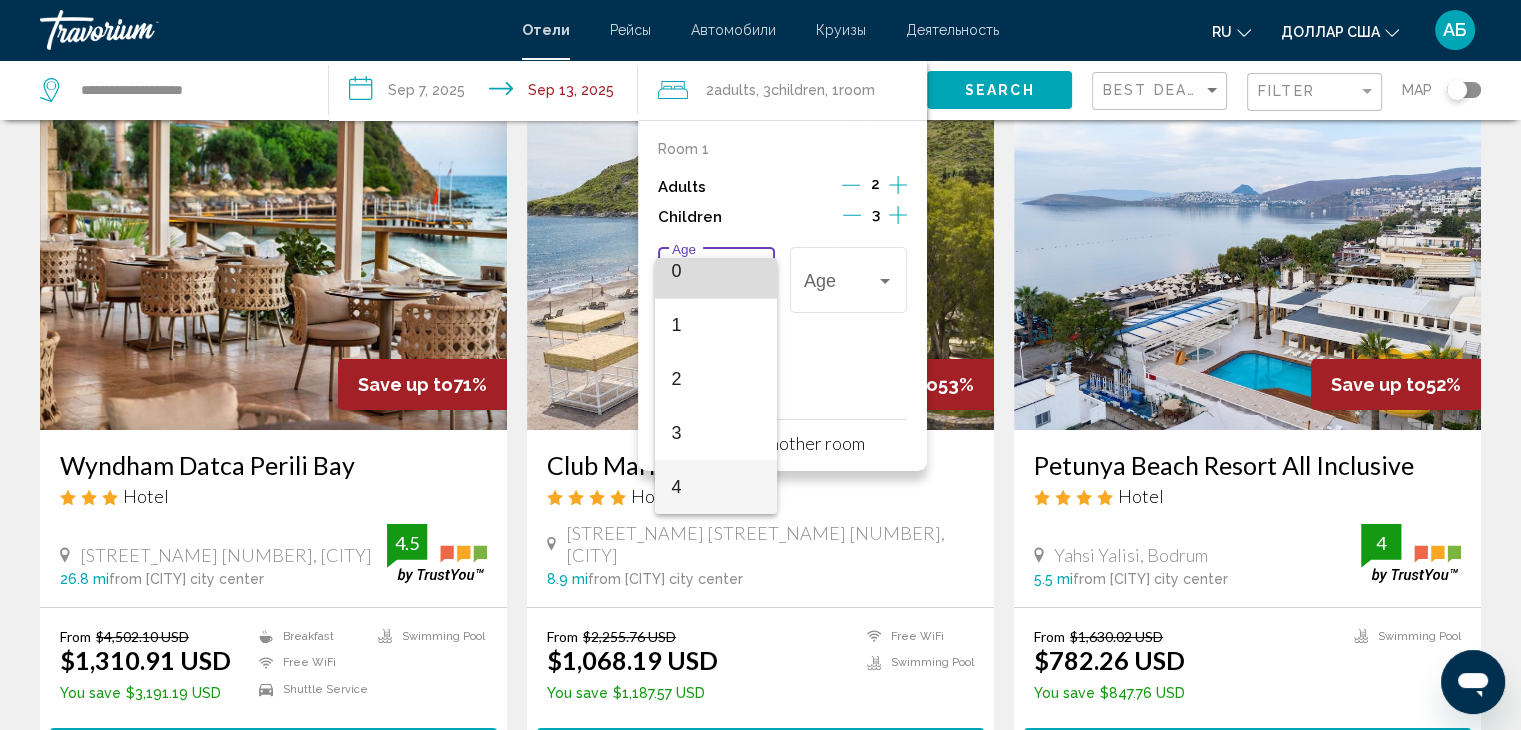 click on "0" at bounding box center [716, 271] 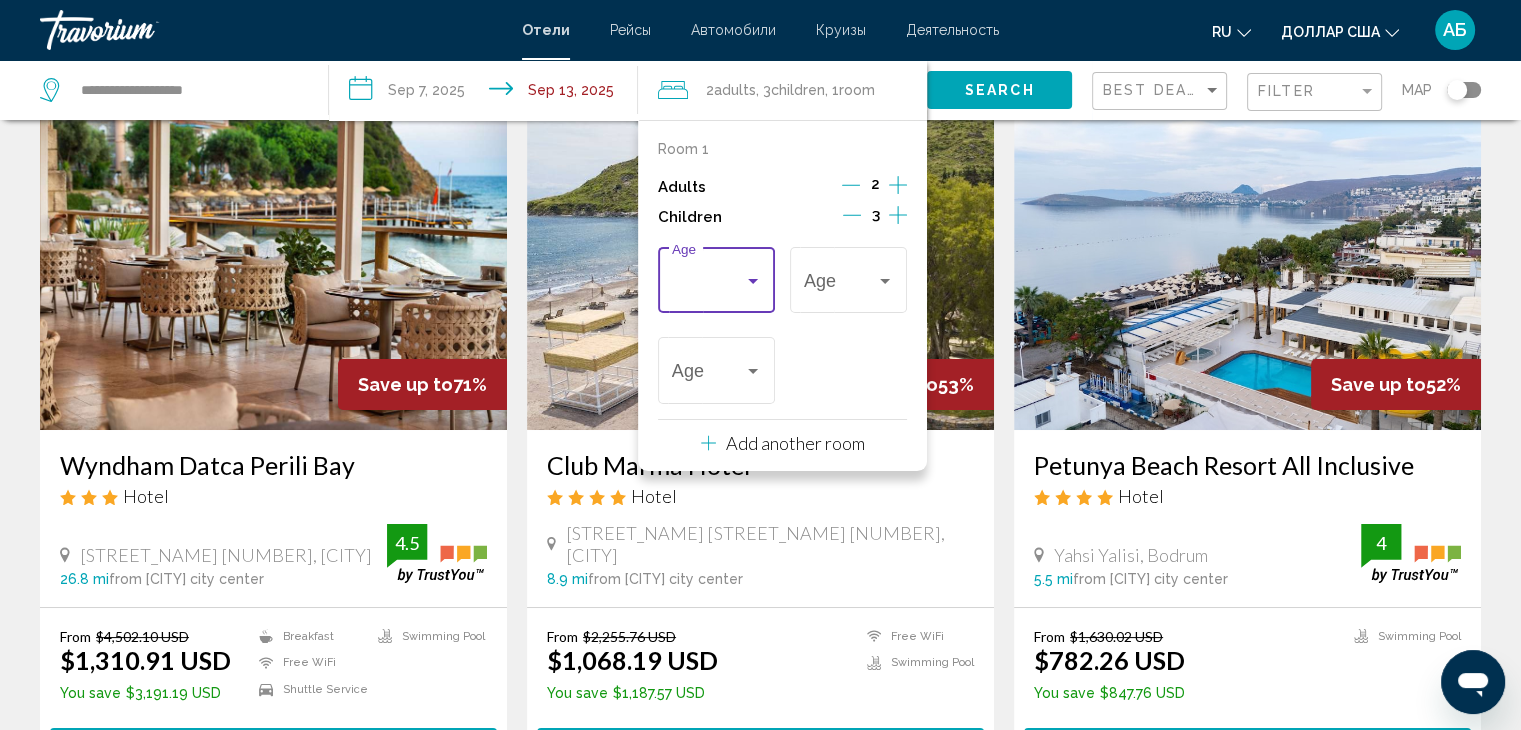 scroll, scrollTop: 0, scrollLeft: 0, axis: both 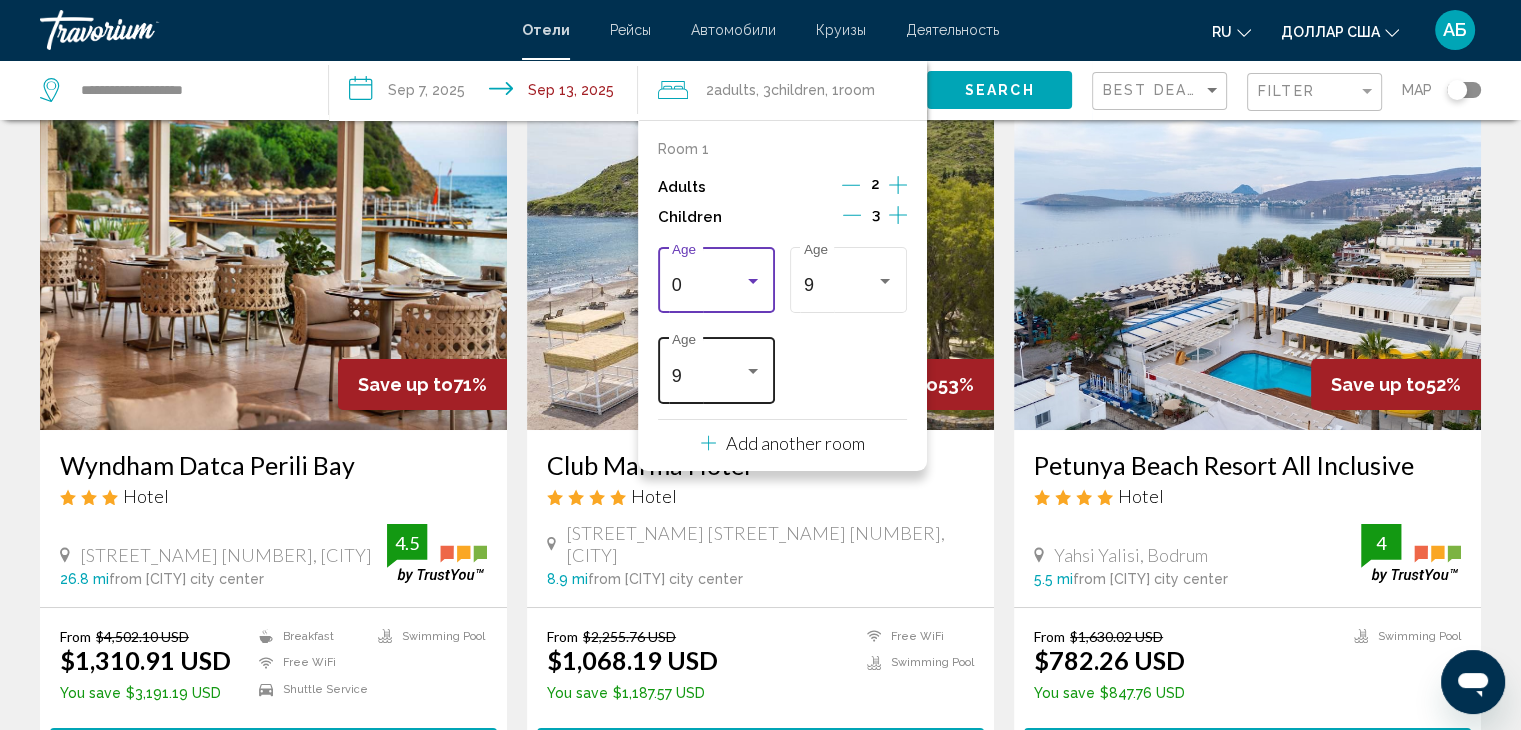 click at bounding box center (753, 281) 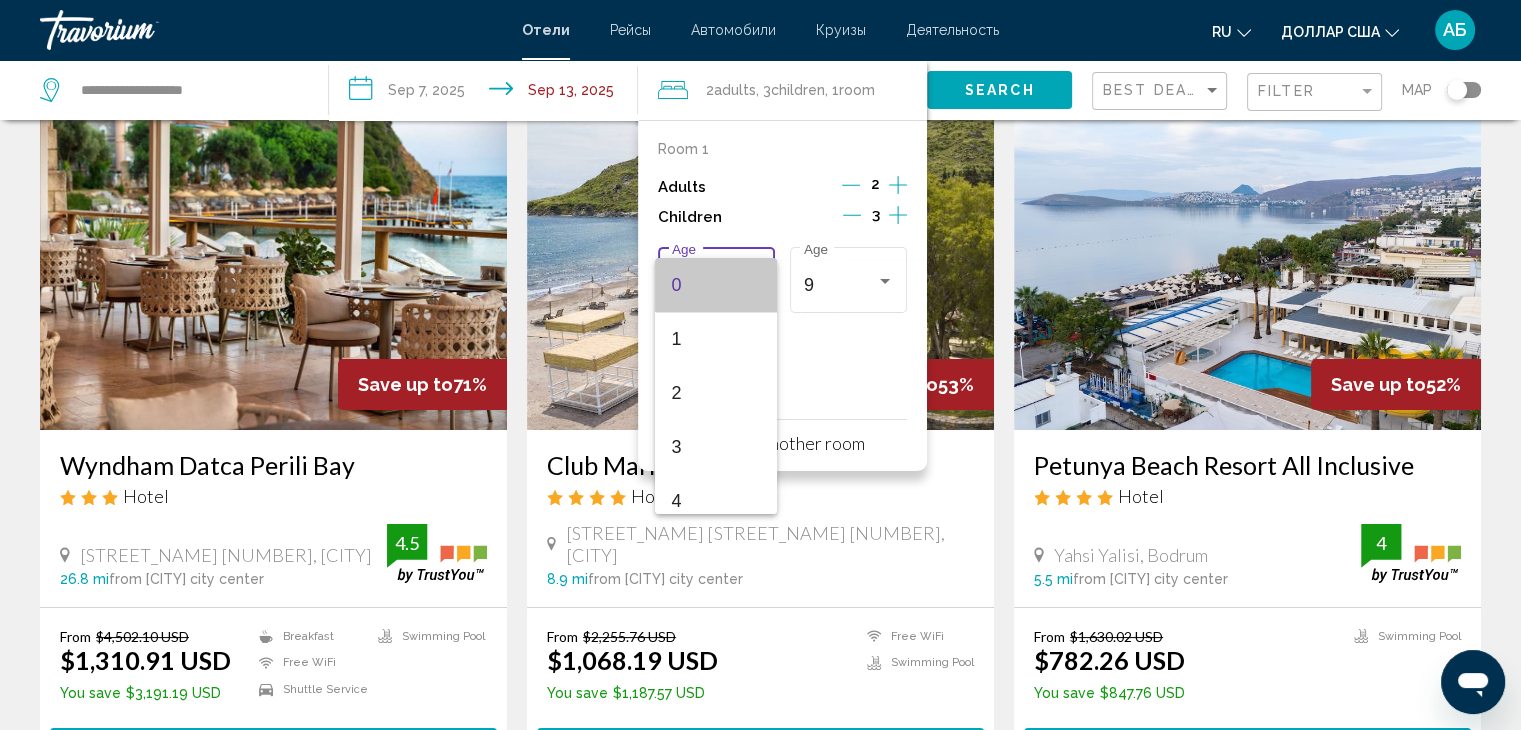 click on "0" at bounding box center (716, 285) 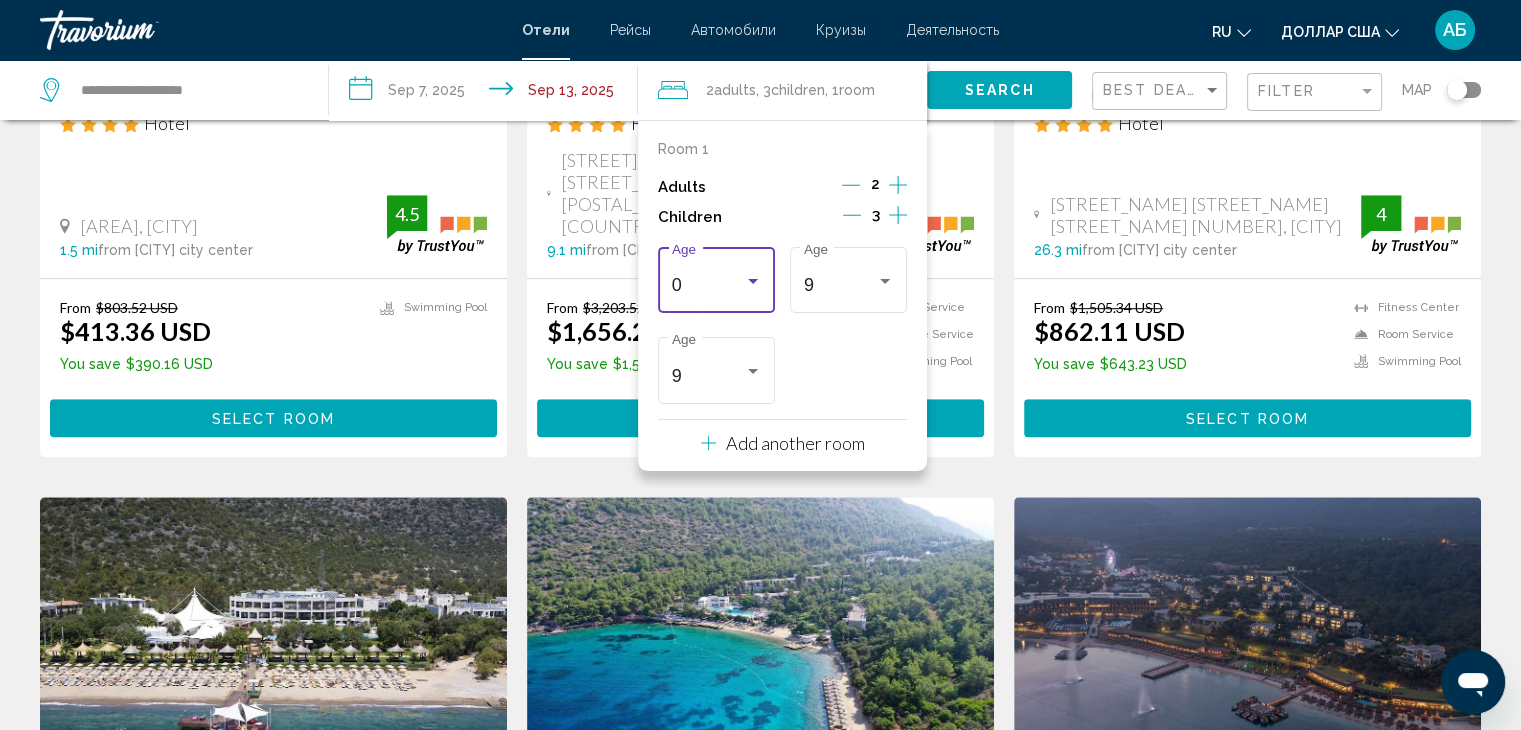 scroll, scrollTop: 1480, scrollLeft: 0, axis: vertical 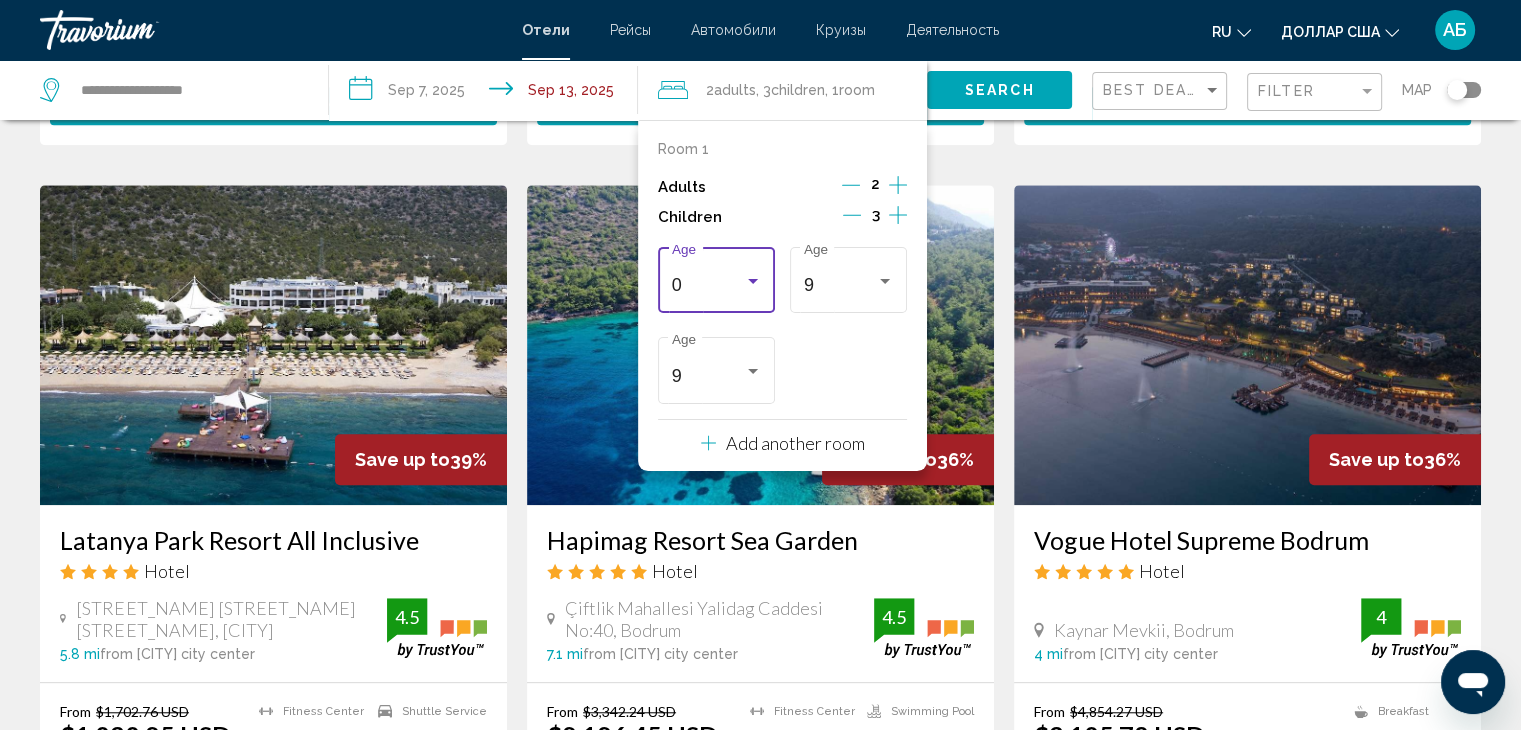 click at bounding box center (753, 281) 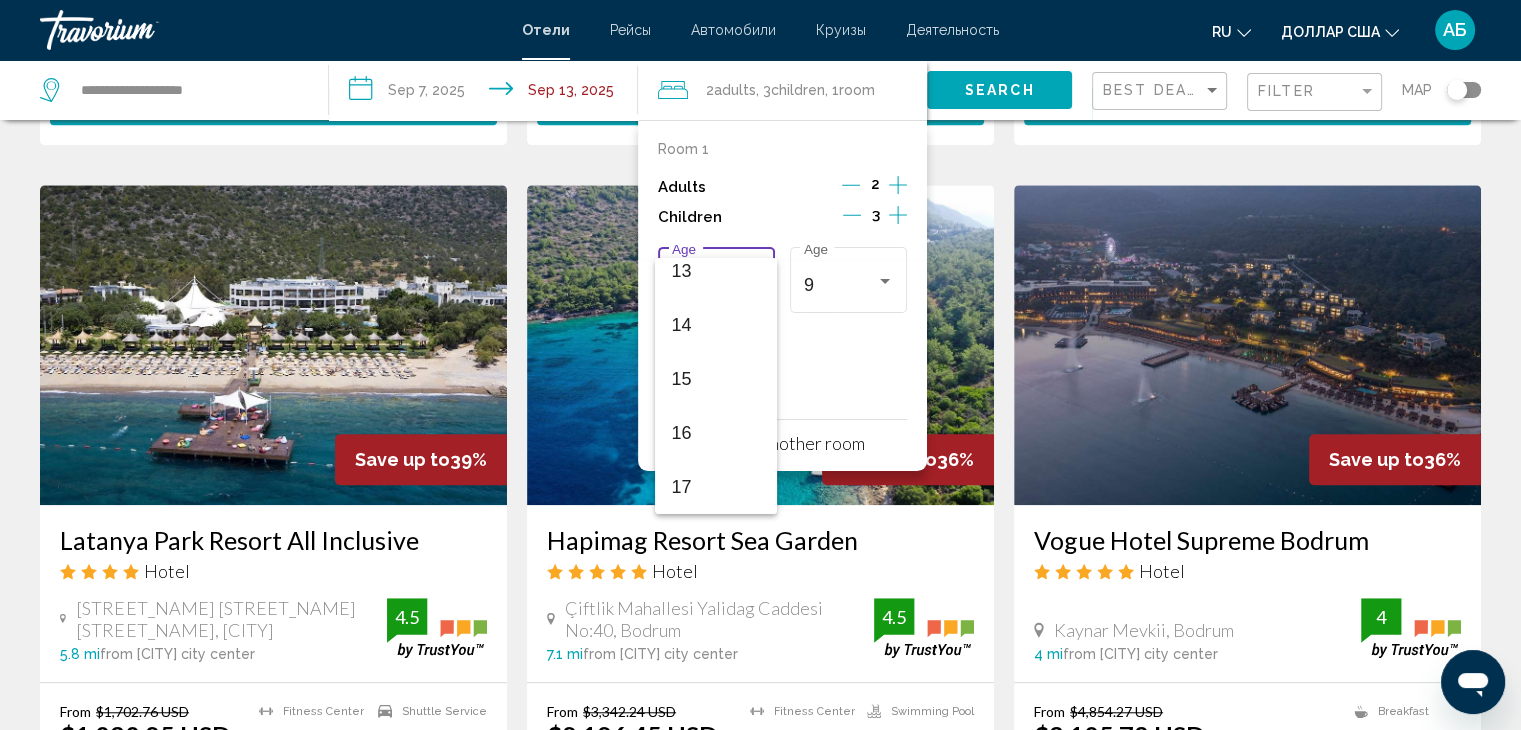 scroll, scrollTop: 116, scrollLeft: 0, axis: vertical 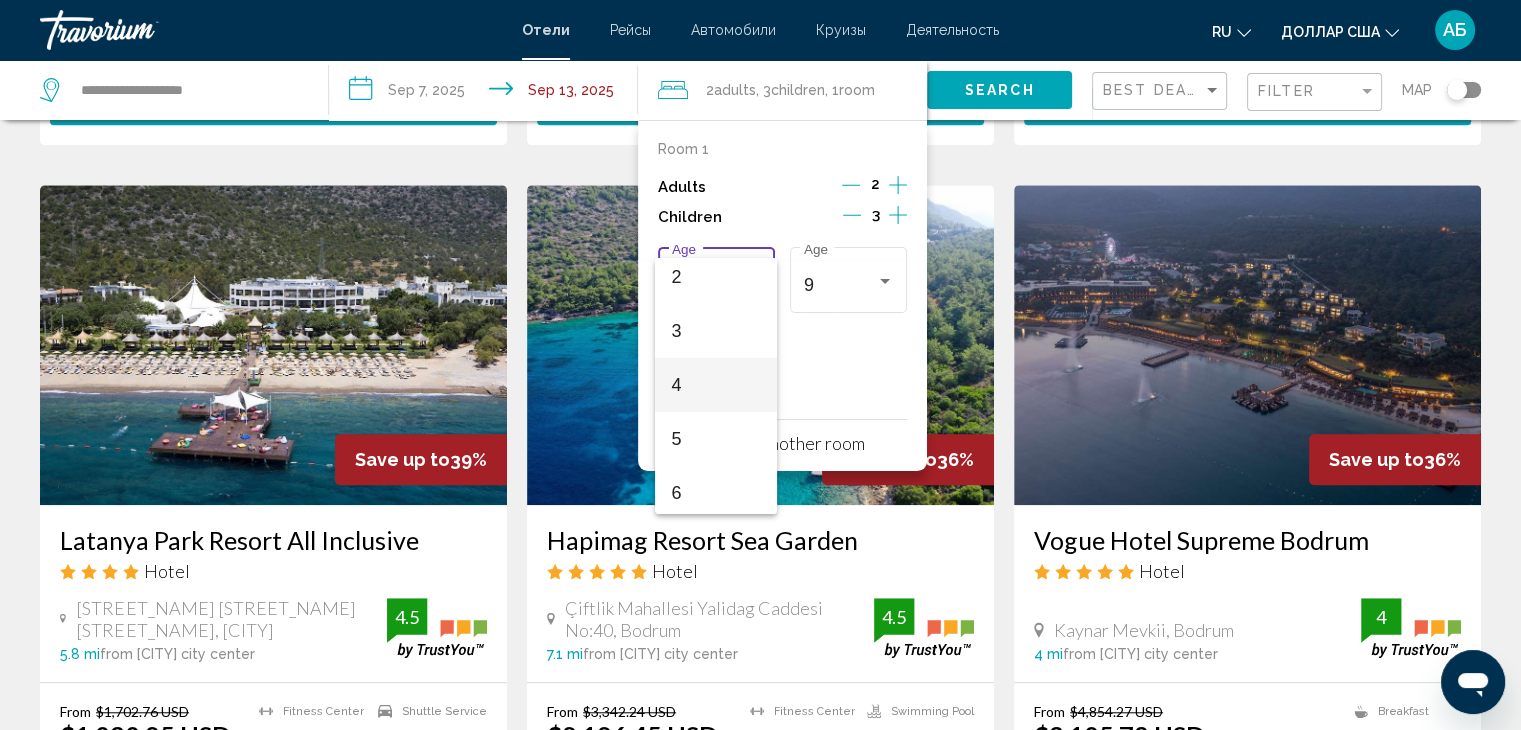 click on "4" at bounding box center (716, 385) 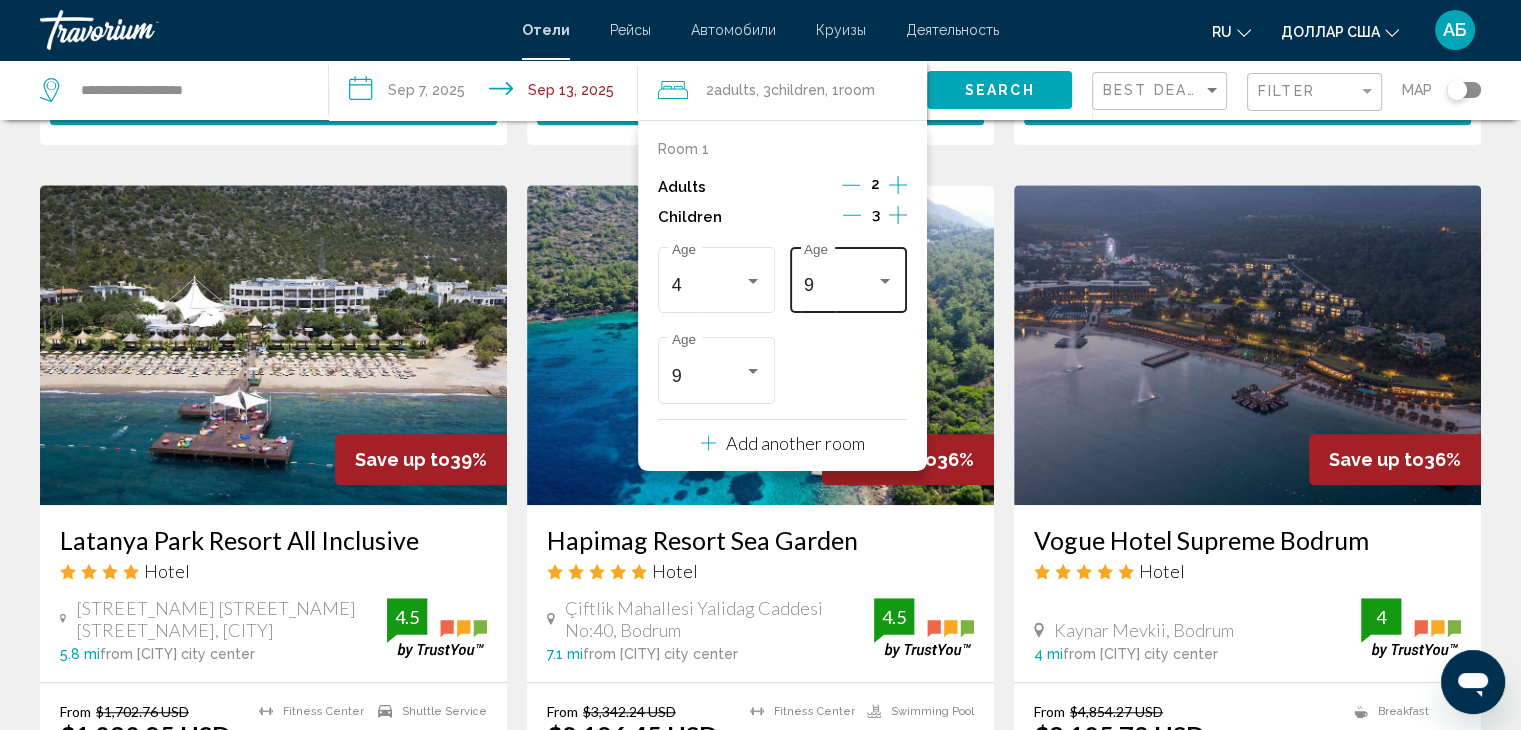 click at bounding box center (885, 281) 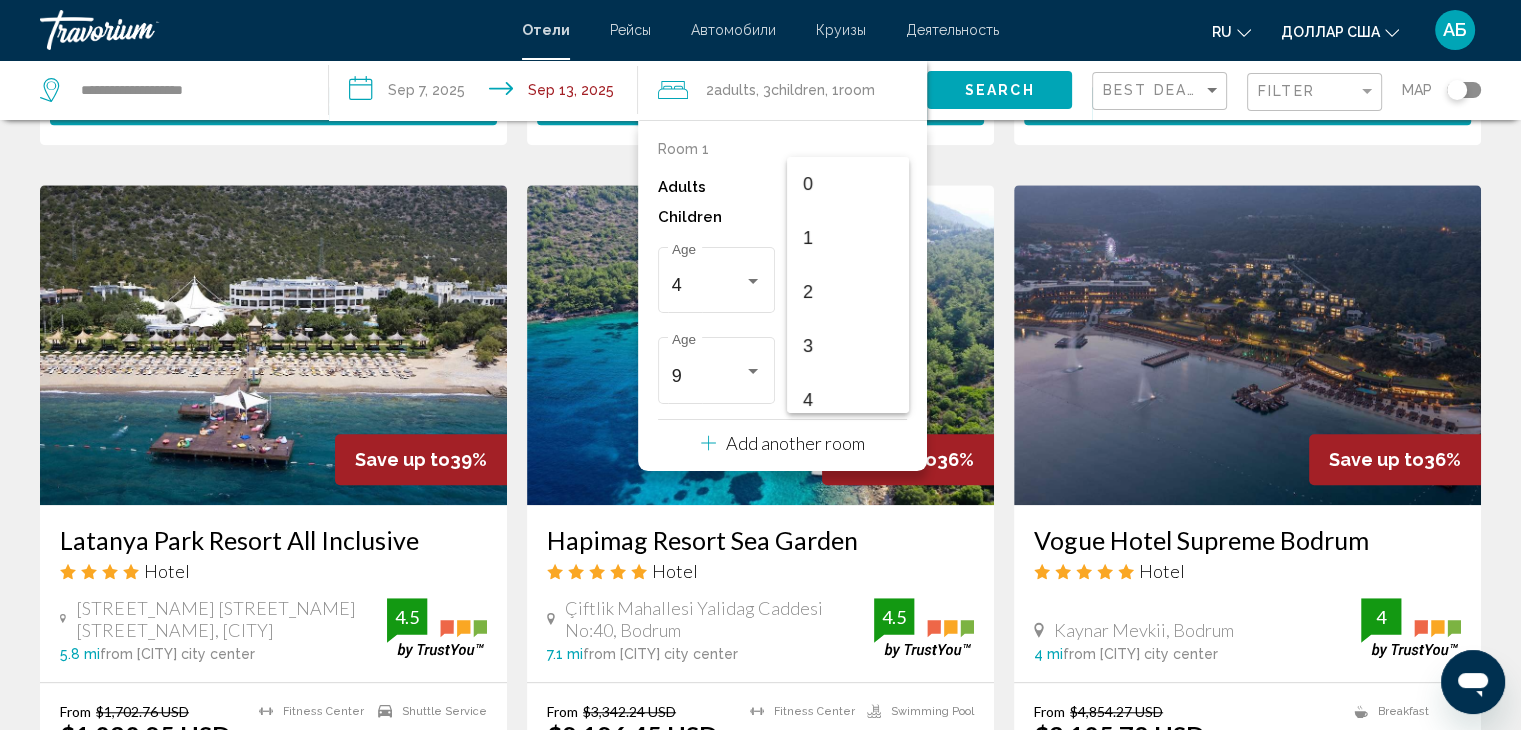 scroll, scrollTop: 384, scrollLeft: 0, axis: vertical 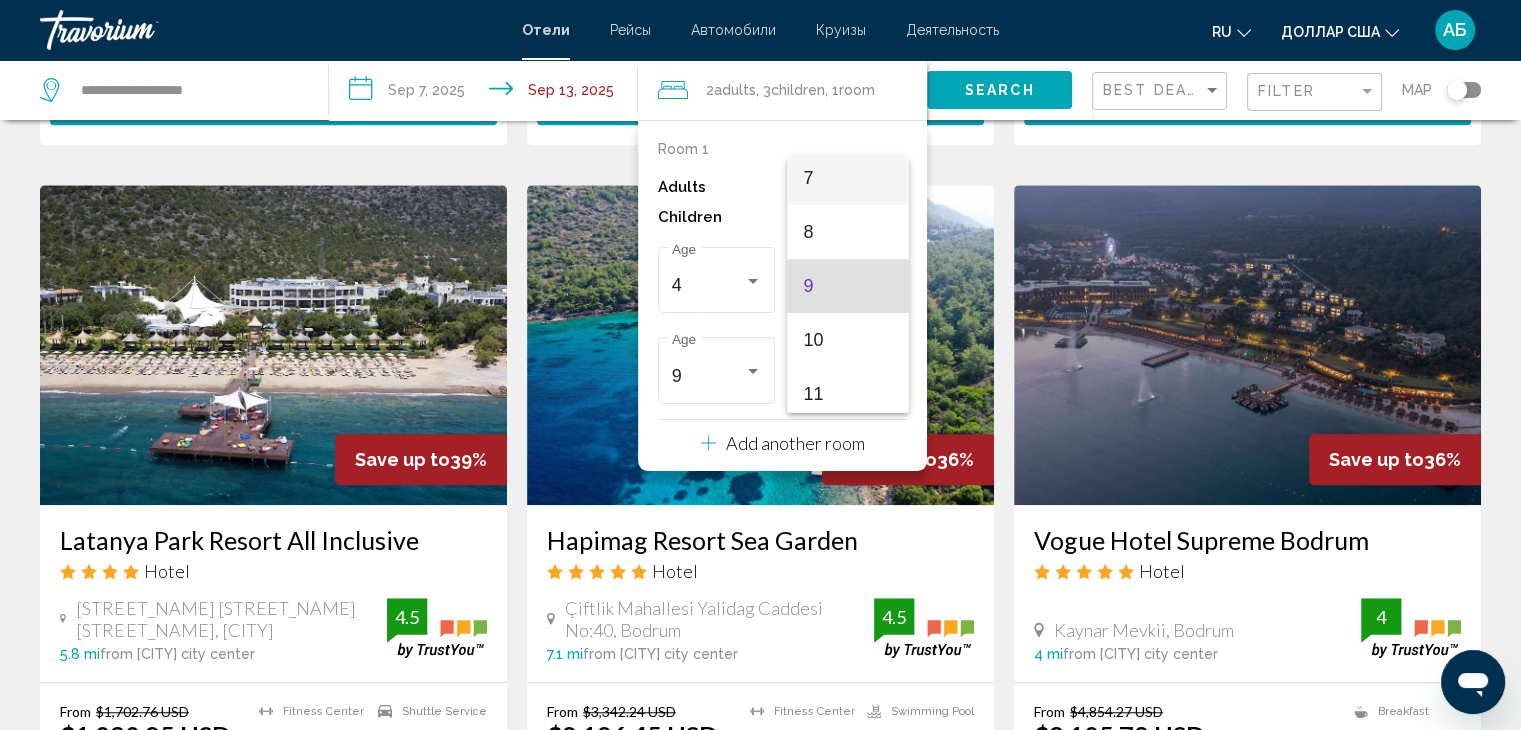 click on "7" at bounding box center [848, 178] 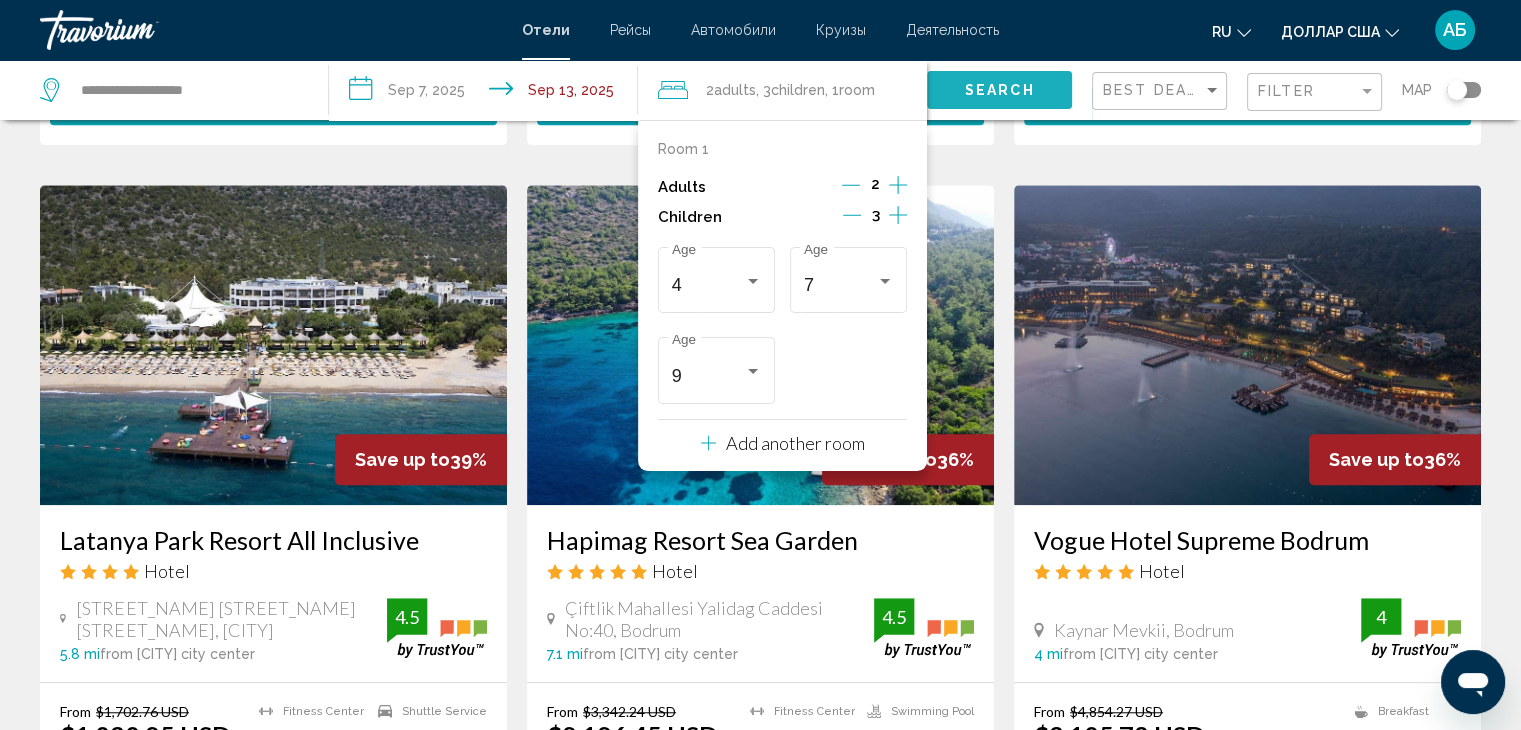 click on "Search" 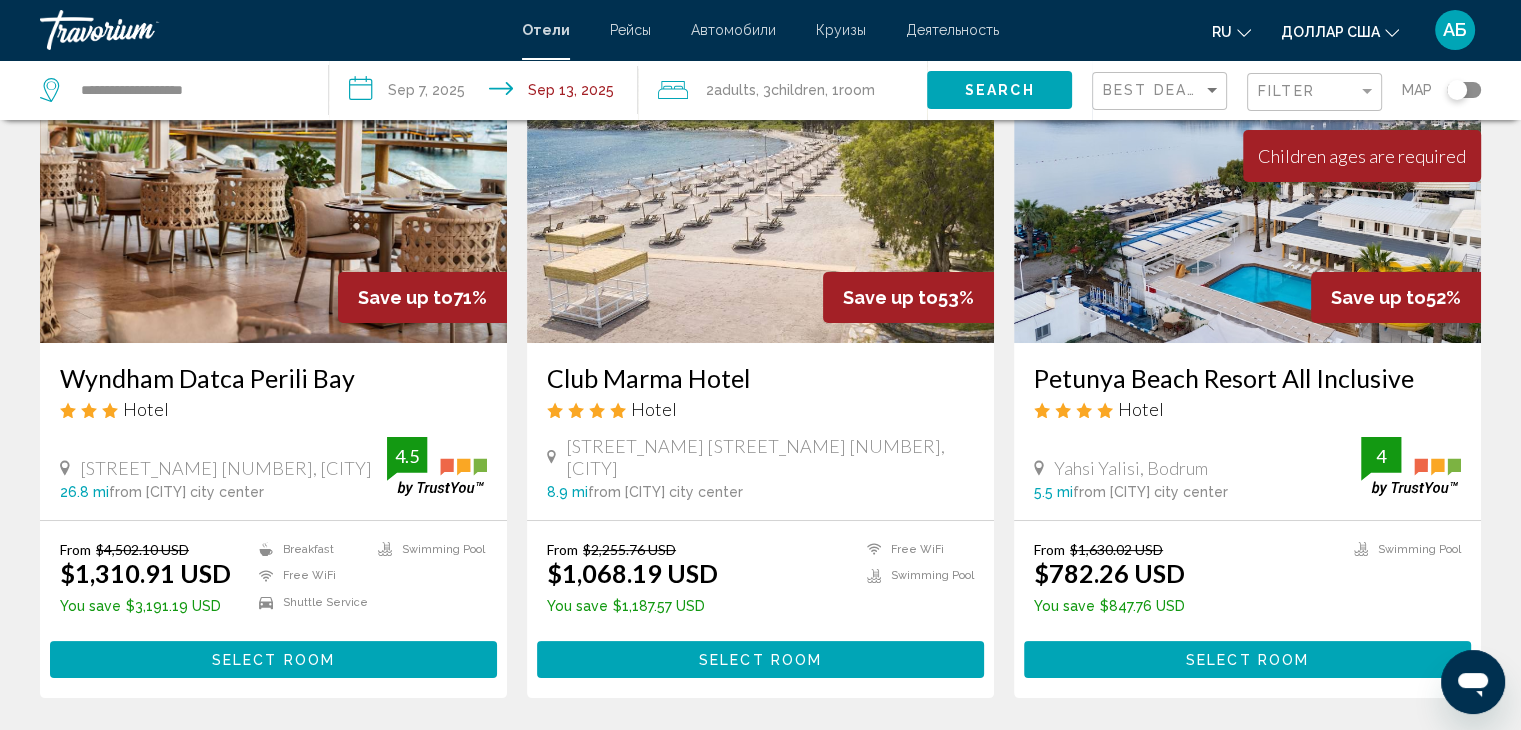 scroll, scrollTop: 0, scrollLeft: 0, axis: both 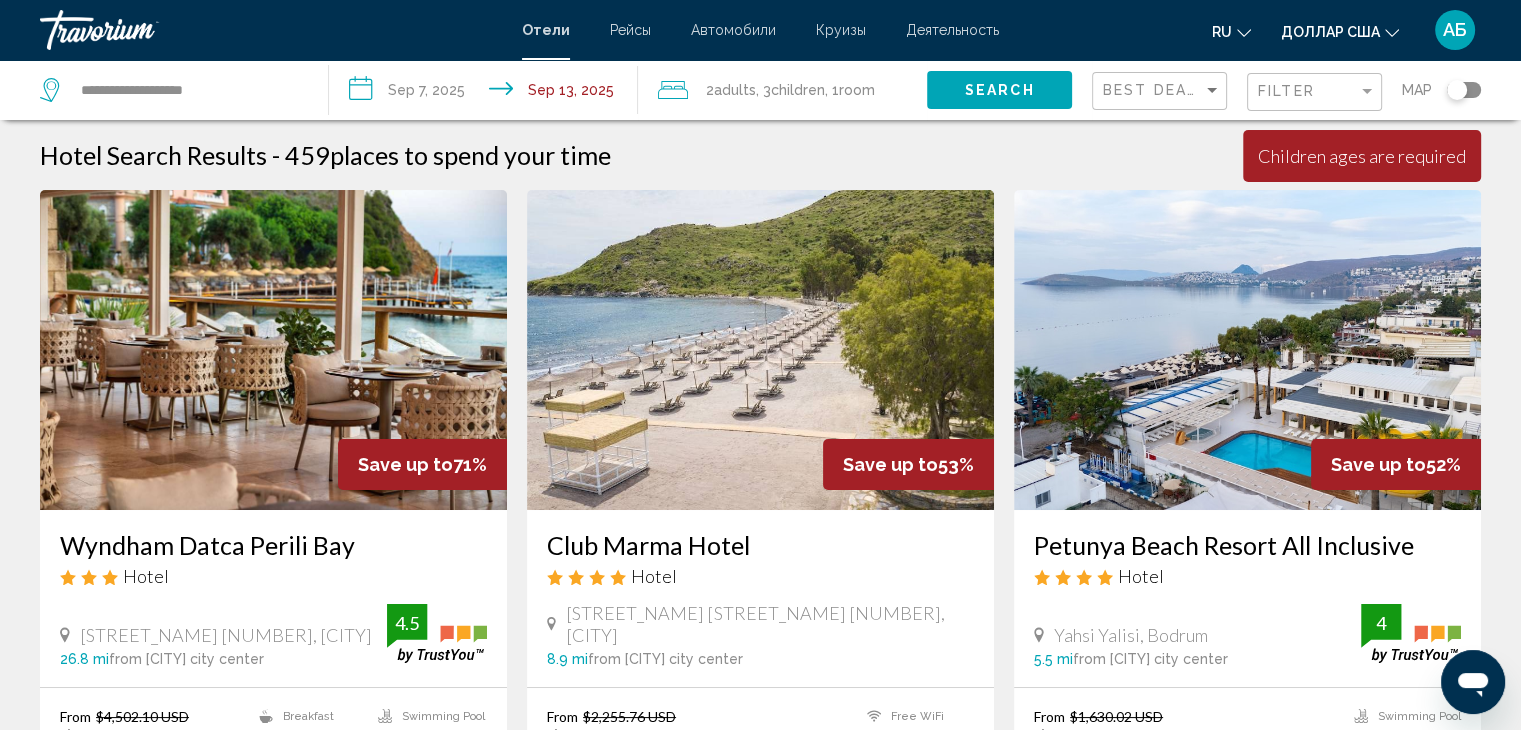type 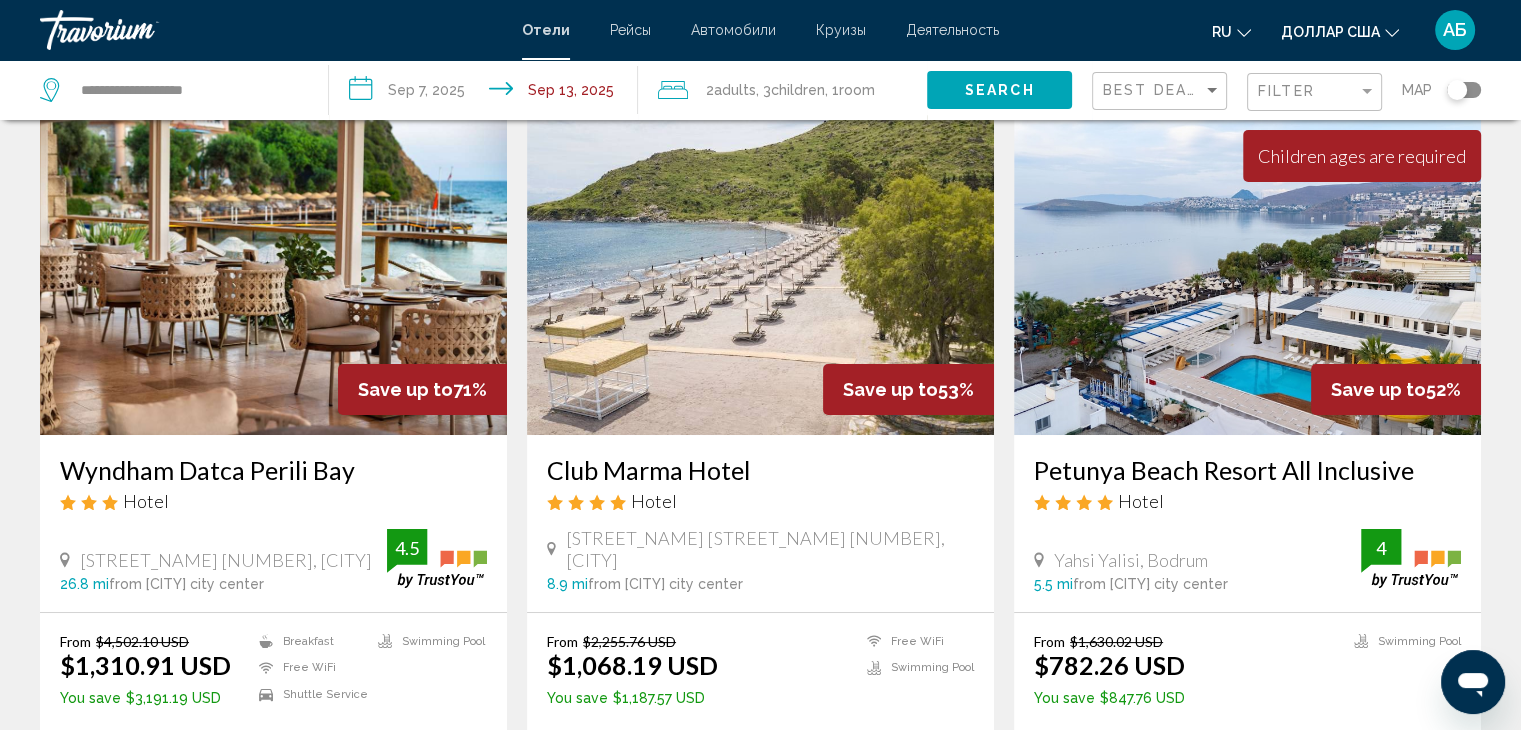 scroll, scrollTop: 80, scrollLeft: 0, axis: vertical 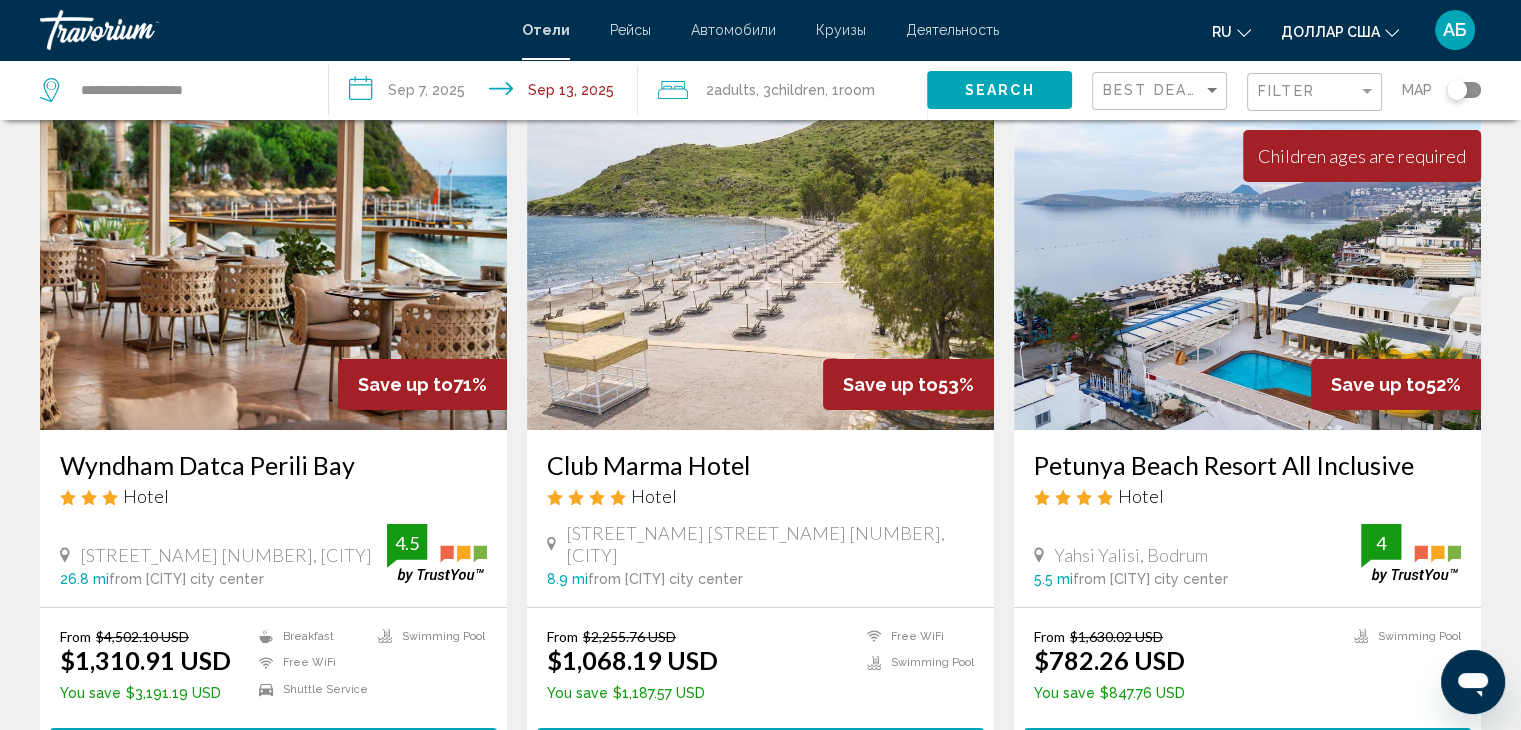 click on "Search" 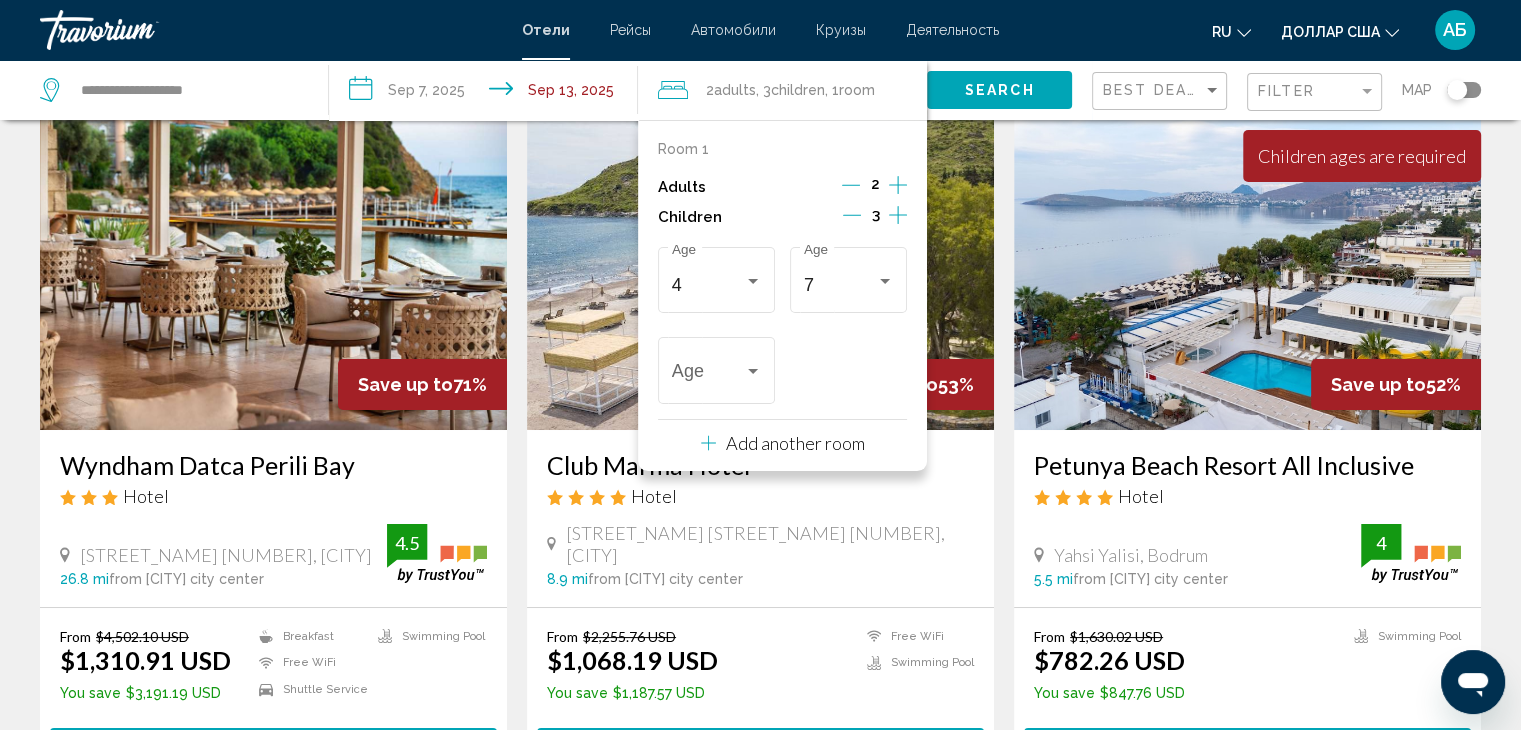 click on "**********" at bounding box center (487, 93) 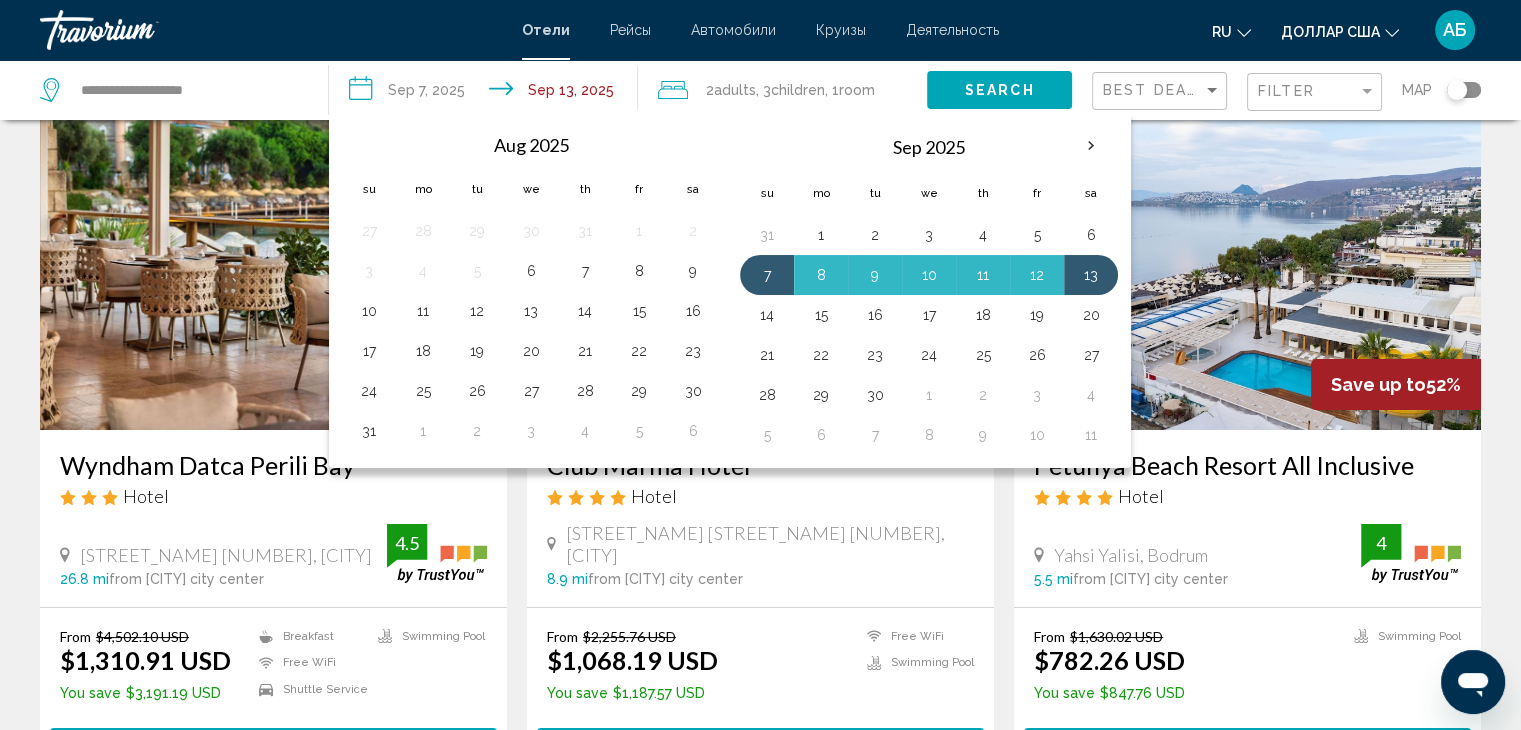 click on "Adults" 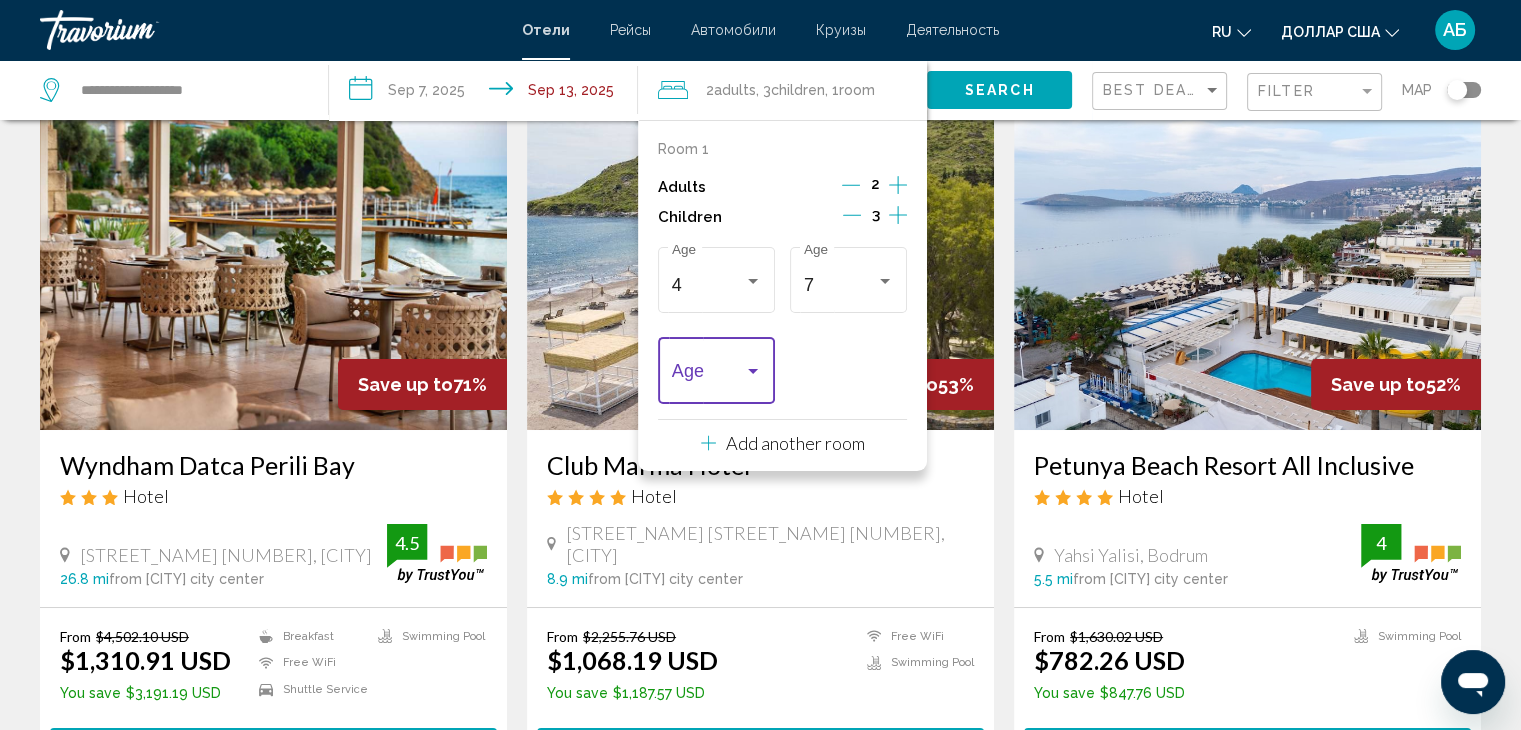 click at bounding box center (717, 376) 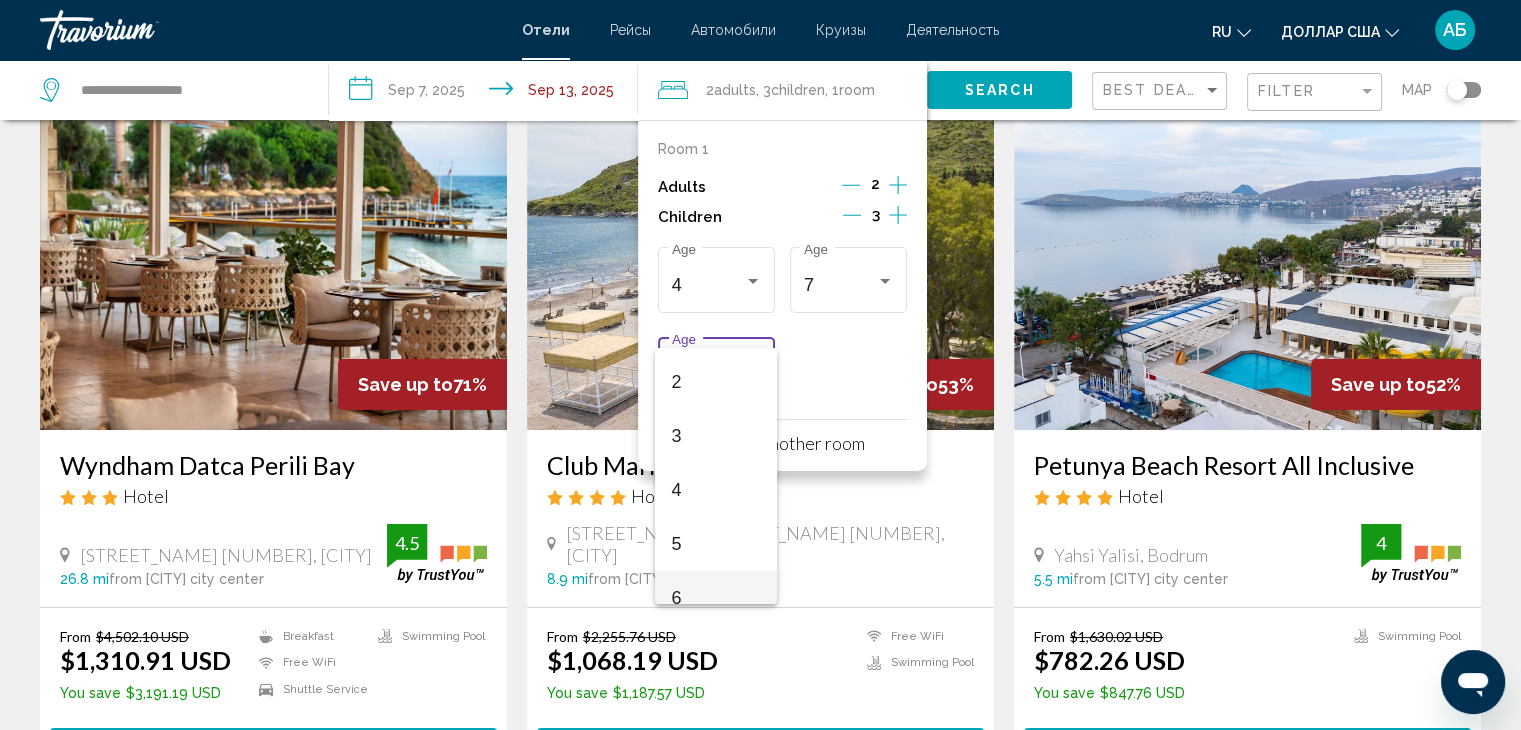 scroll, scrollTop: 120, scrollLeft: 0, axis: vertical 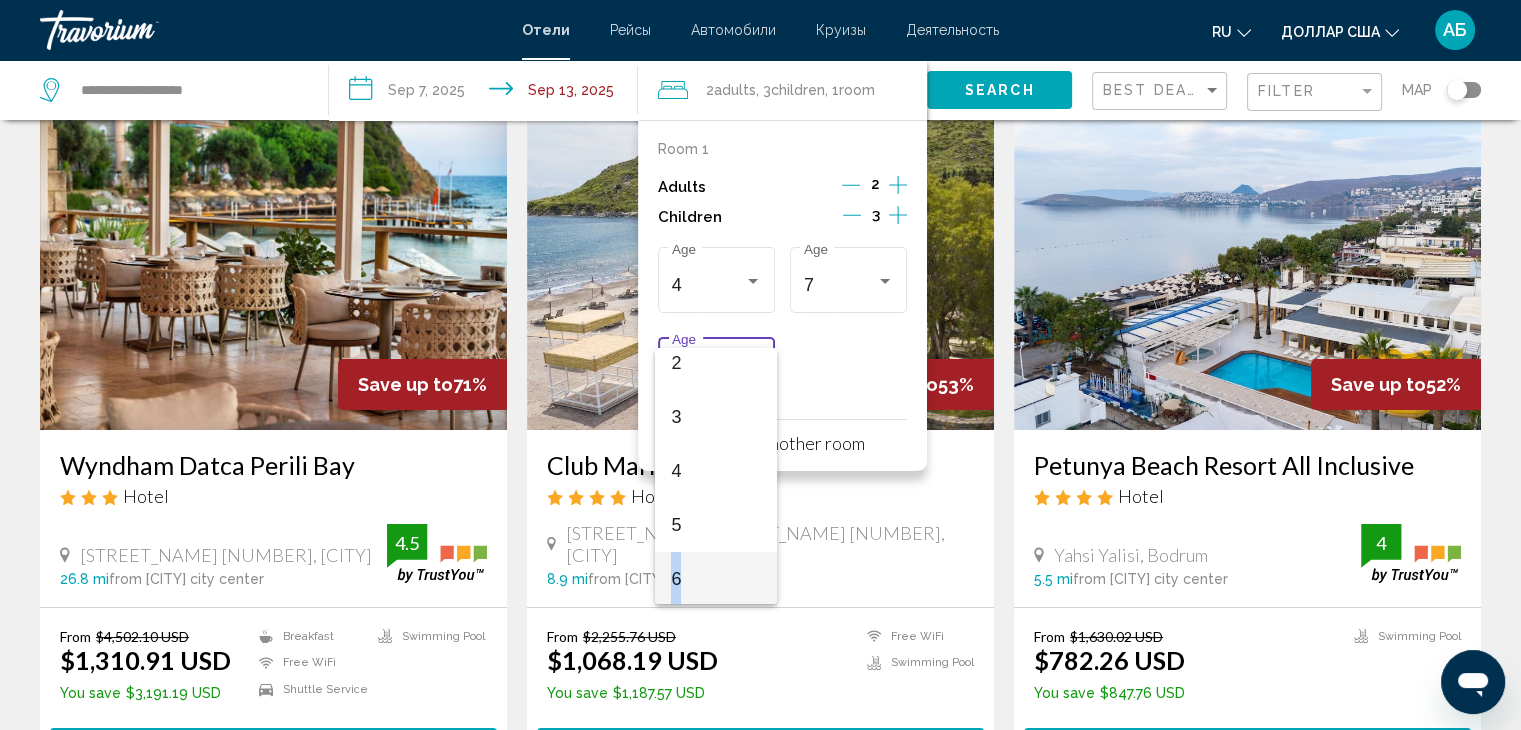 click on "6" at bounding box center (716, 579) 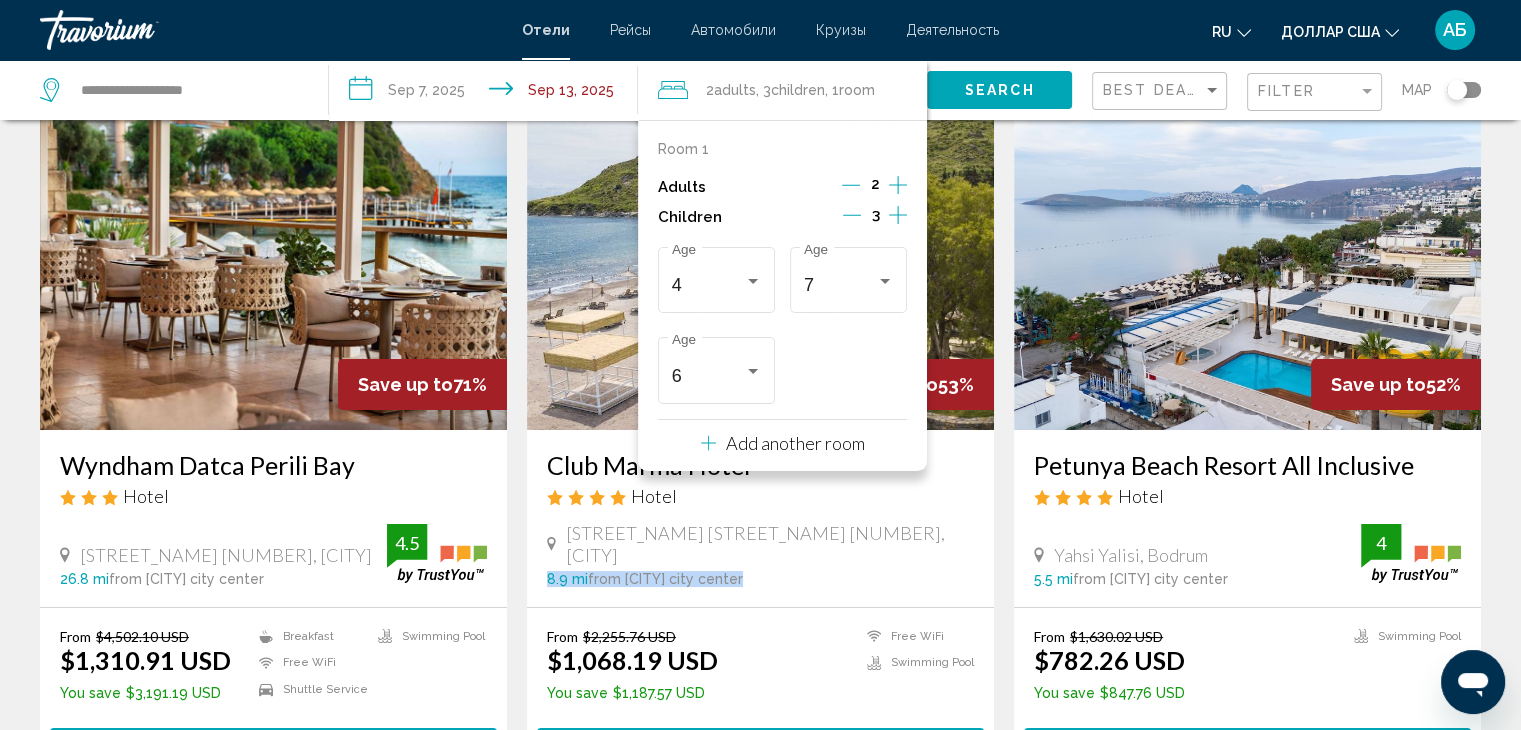 click on "Club Marma Hotel
Hotel
[STREET_NAME] [STREET_NAME] [NUMBER], [CITY] [DISTANCE]  from [CITY] city center from hotel" at bounding box center [760, 518] 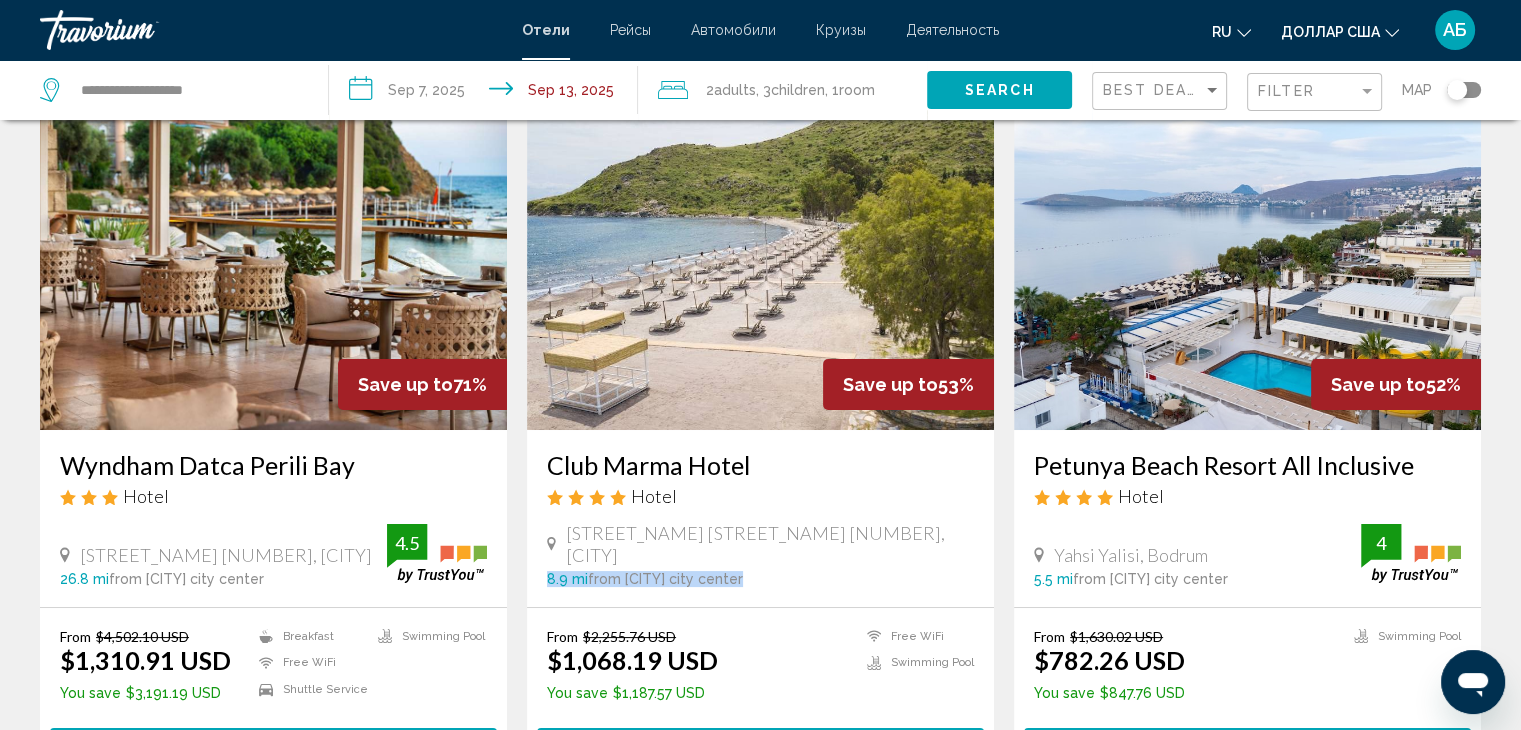 click on "Children" 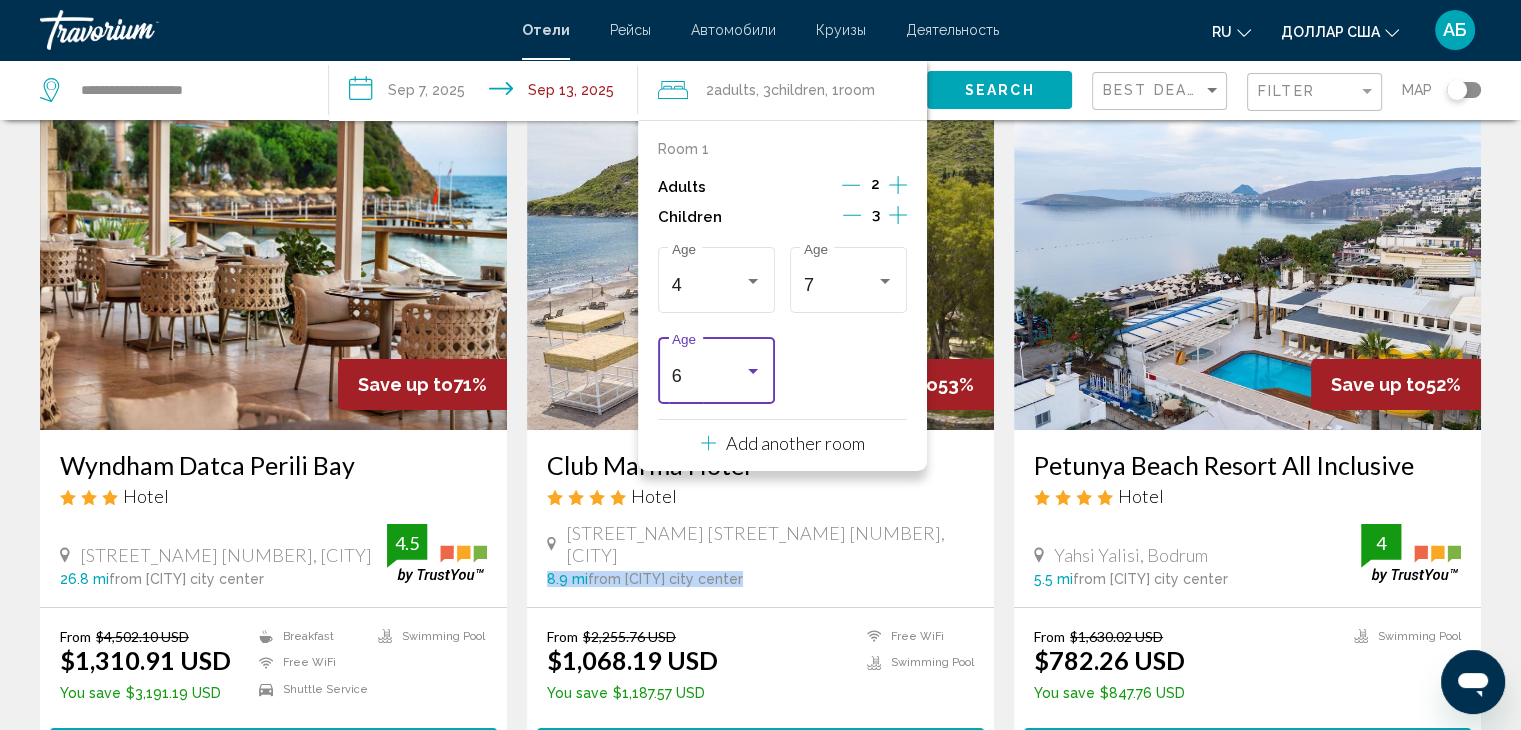 click at bounding box center (753, 372) 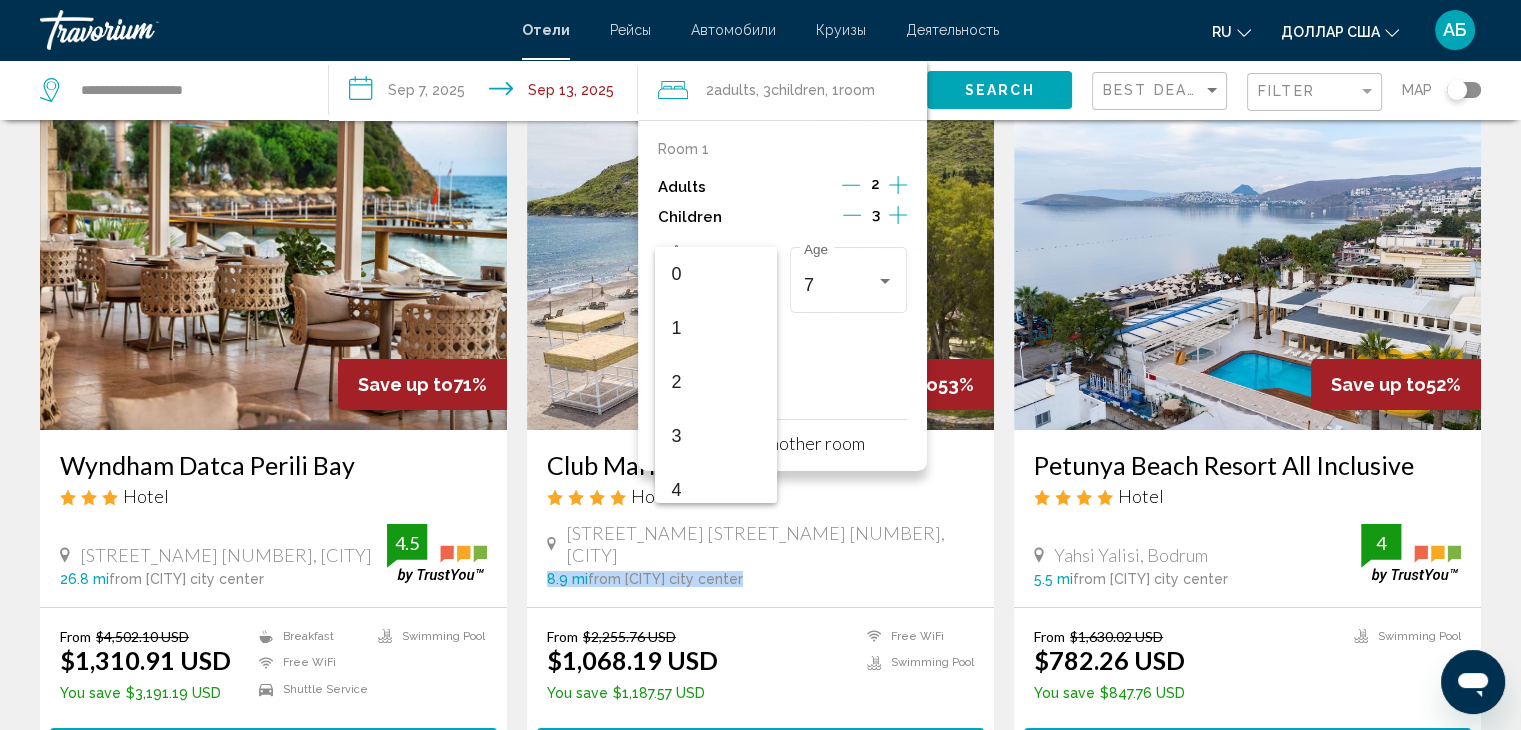 scroll, scrollTop: 223, scrollLeft: 0, axis: vertical 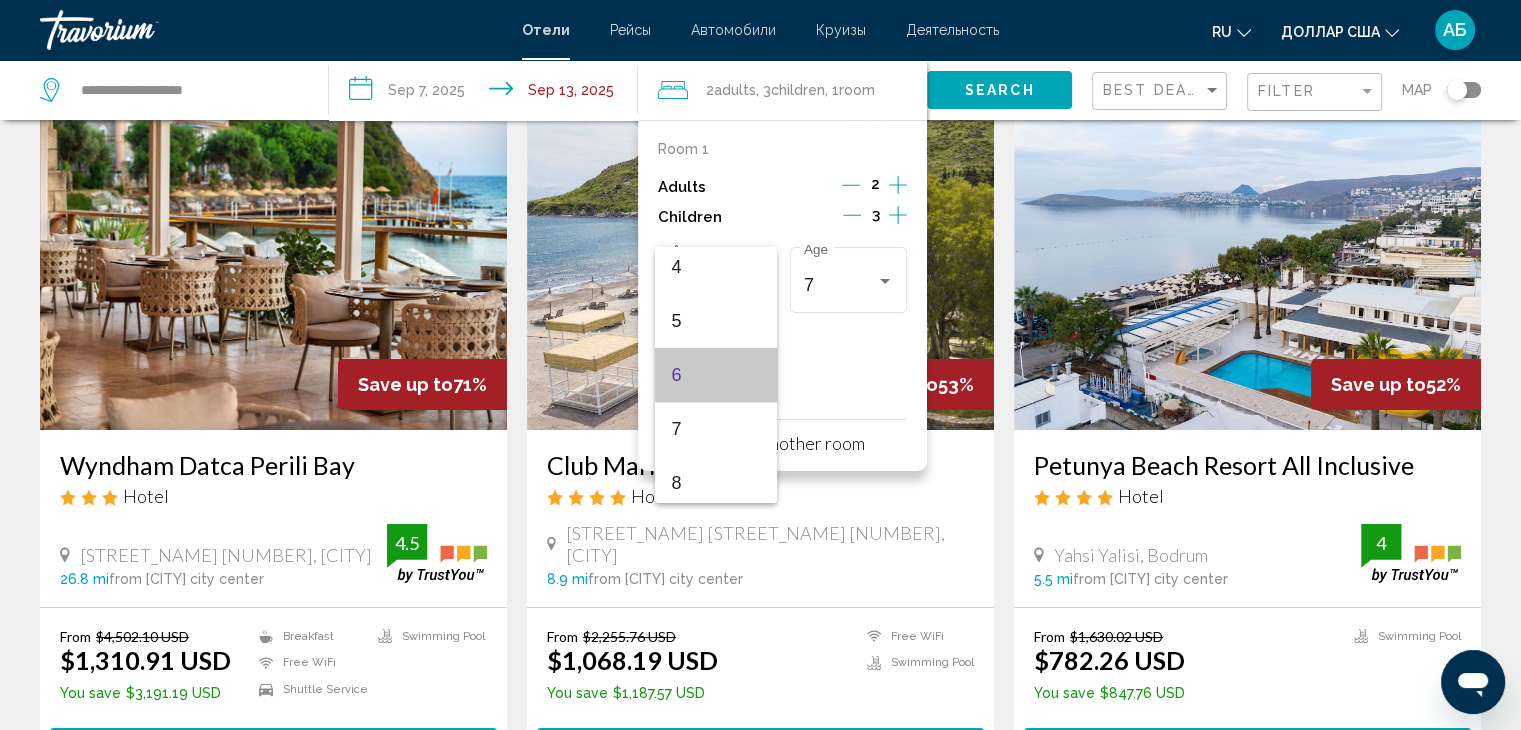 click on "6" at bounding box center (716, 375) 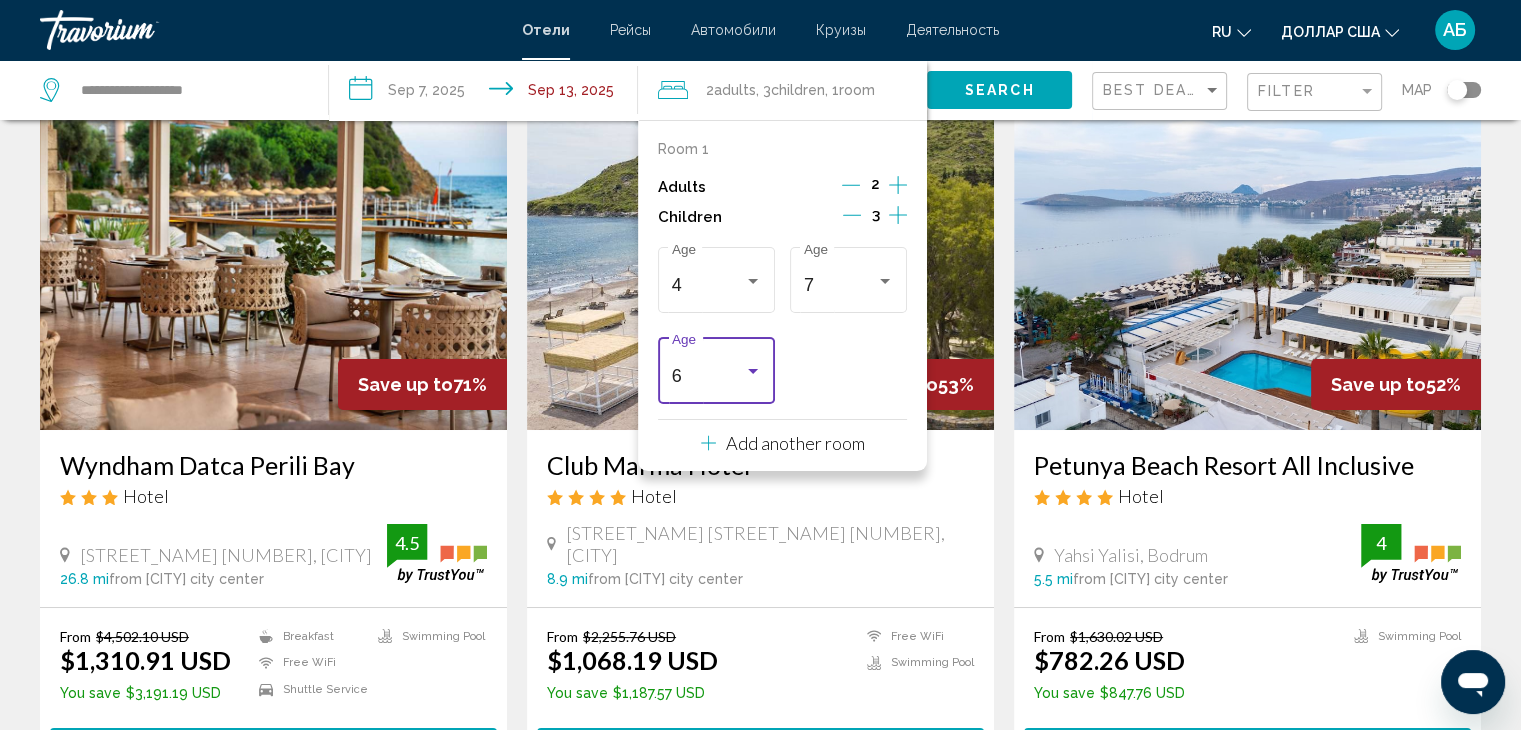click on "6 Age" at bounding box center [717, 368] 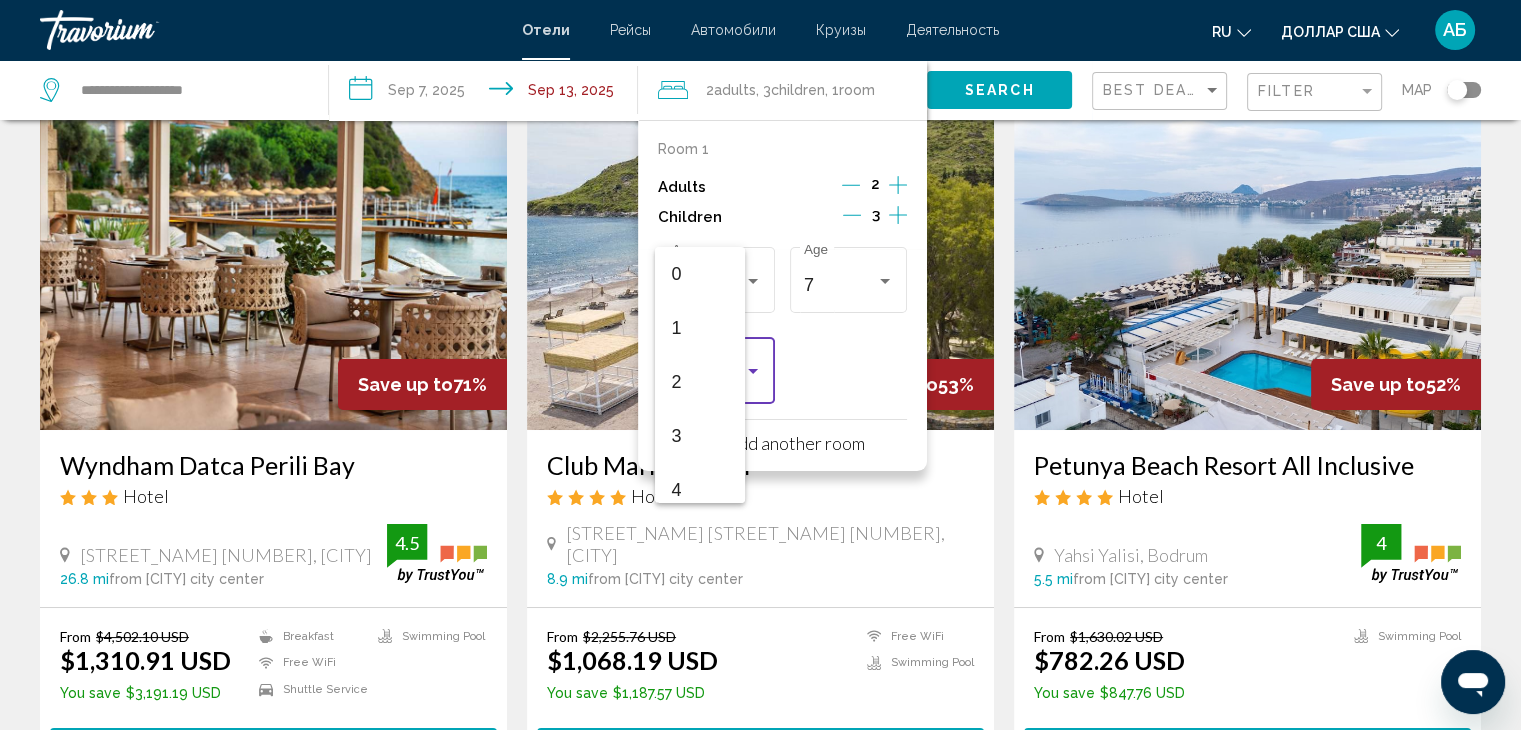 scroll, scrollTop: 223, scrollLeft: 0, axis: vertical 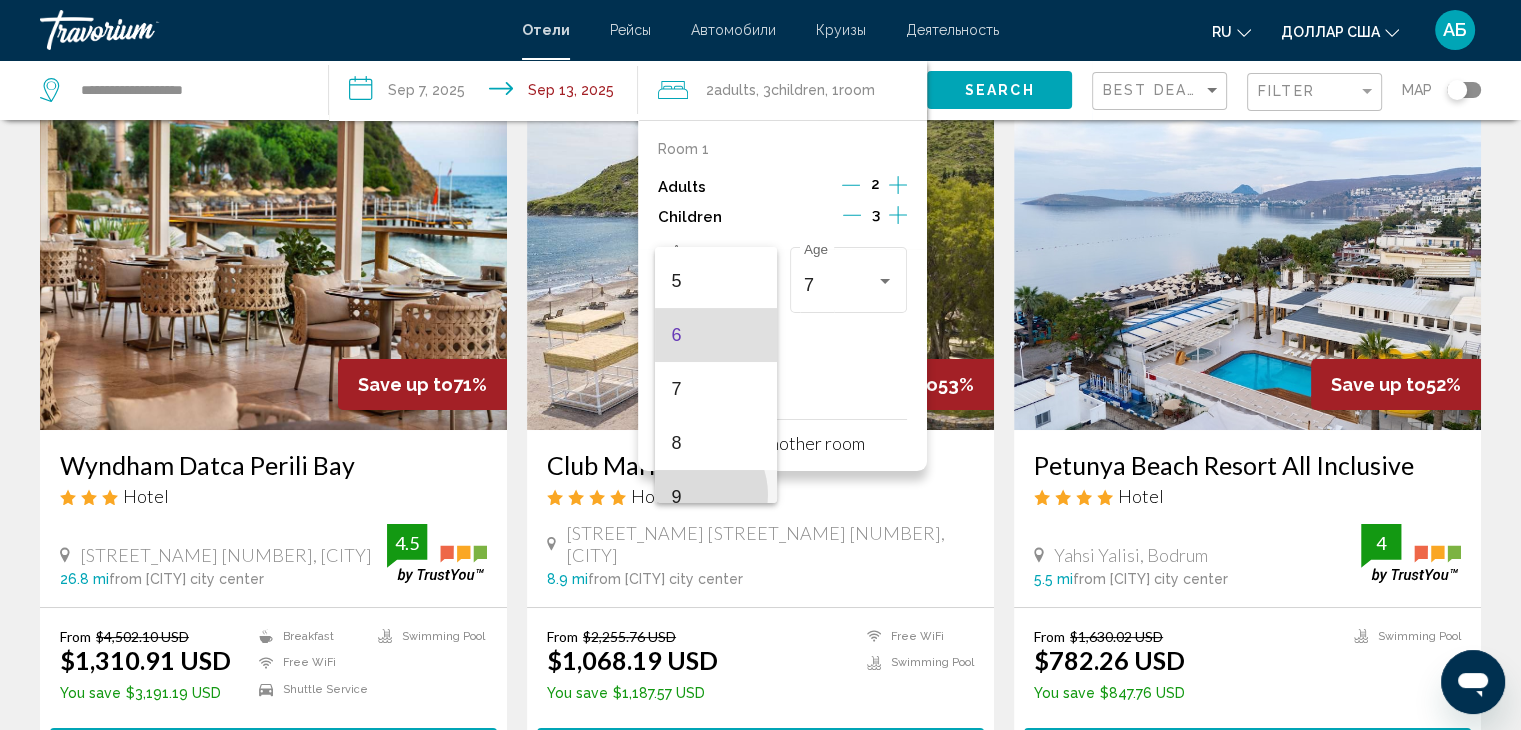 click on "9" at bounding box center [716, 497] 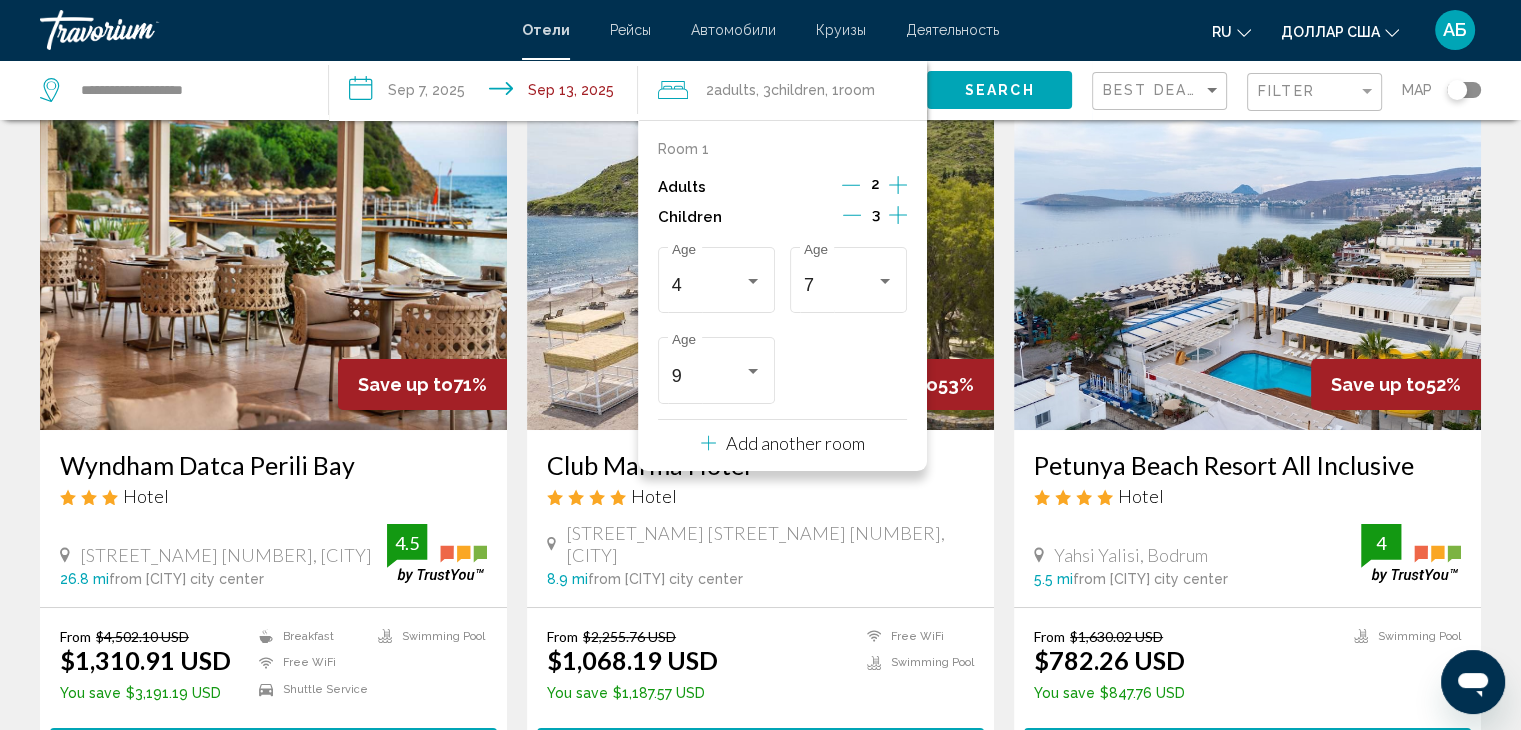 click on "Search" 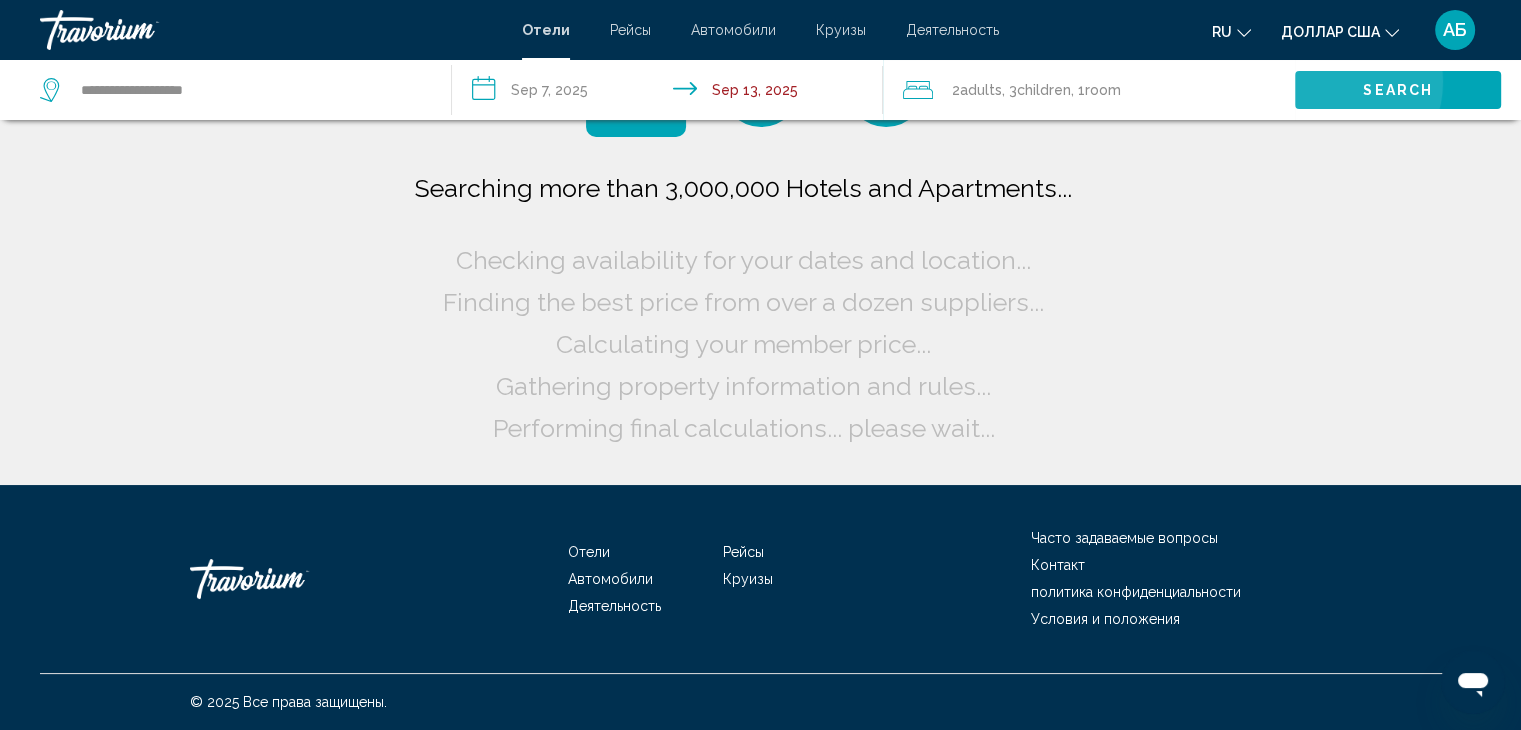 scroll, scrollTop: 0, scrollLeft: 0, axis: both 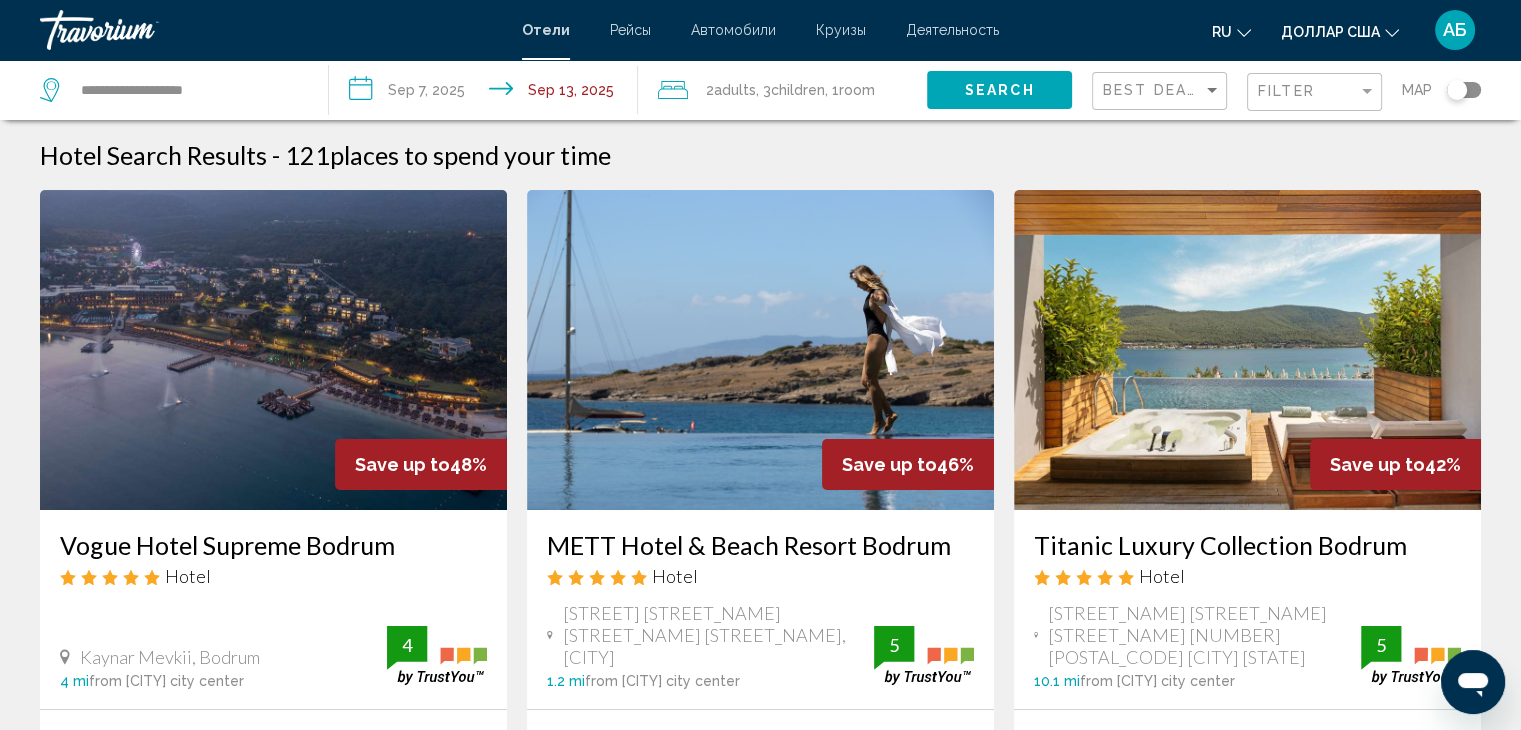 click on "Круизы" at bounding box center (841, 30) 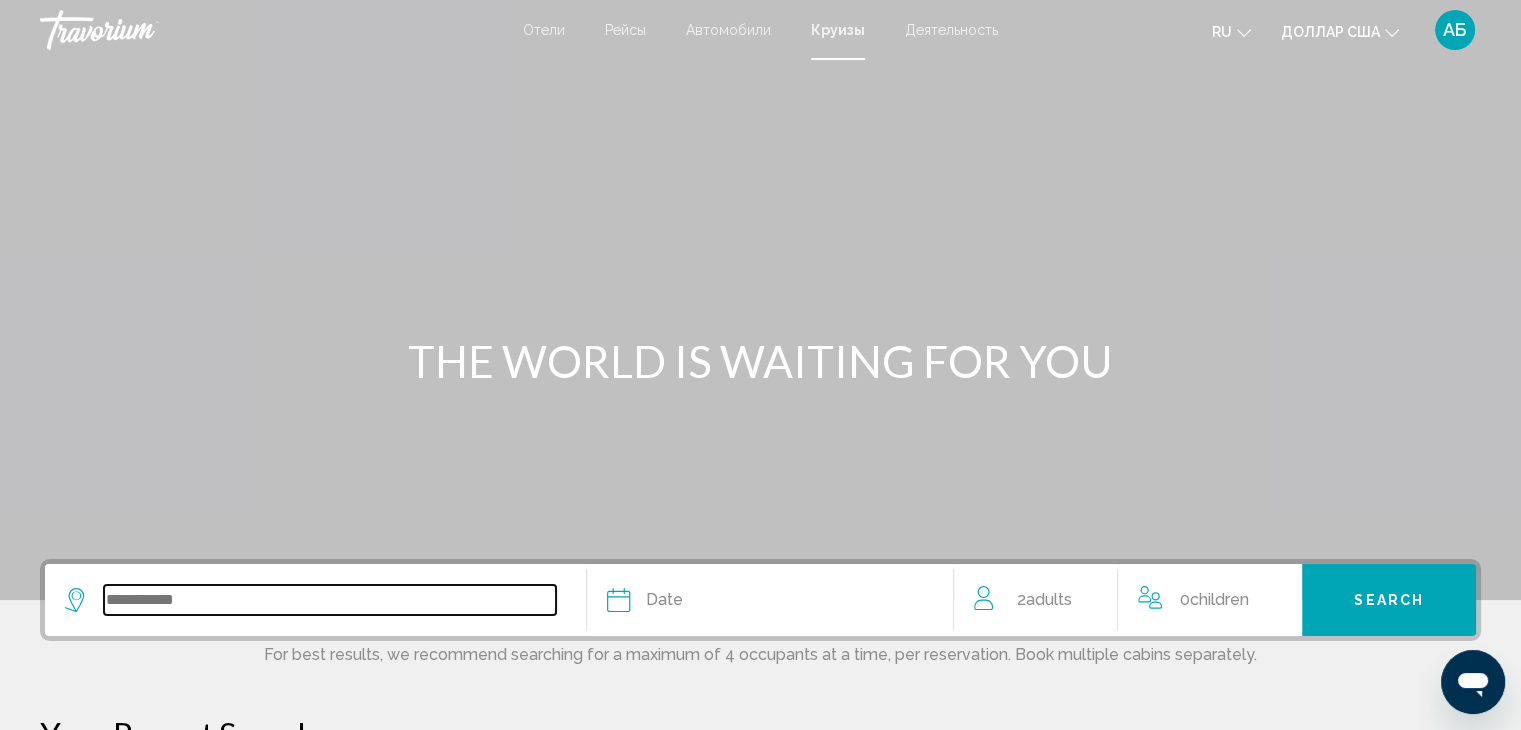 click at bounding box center (330, 600) 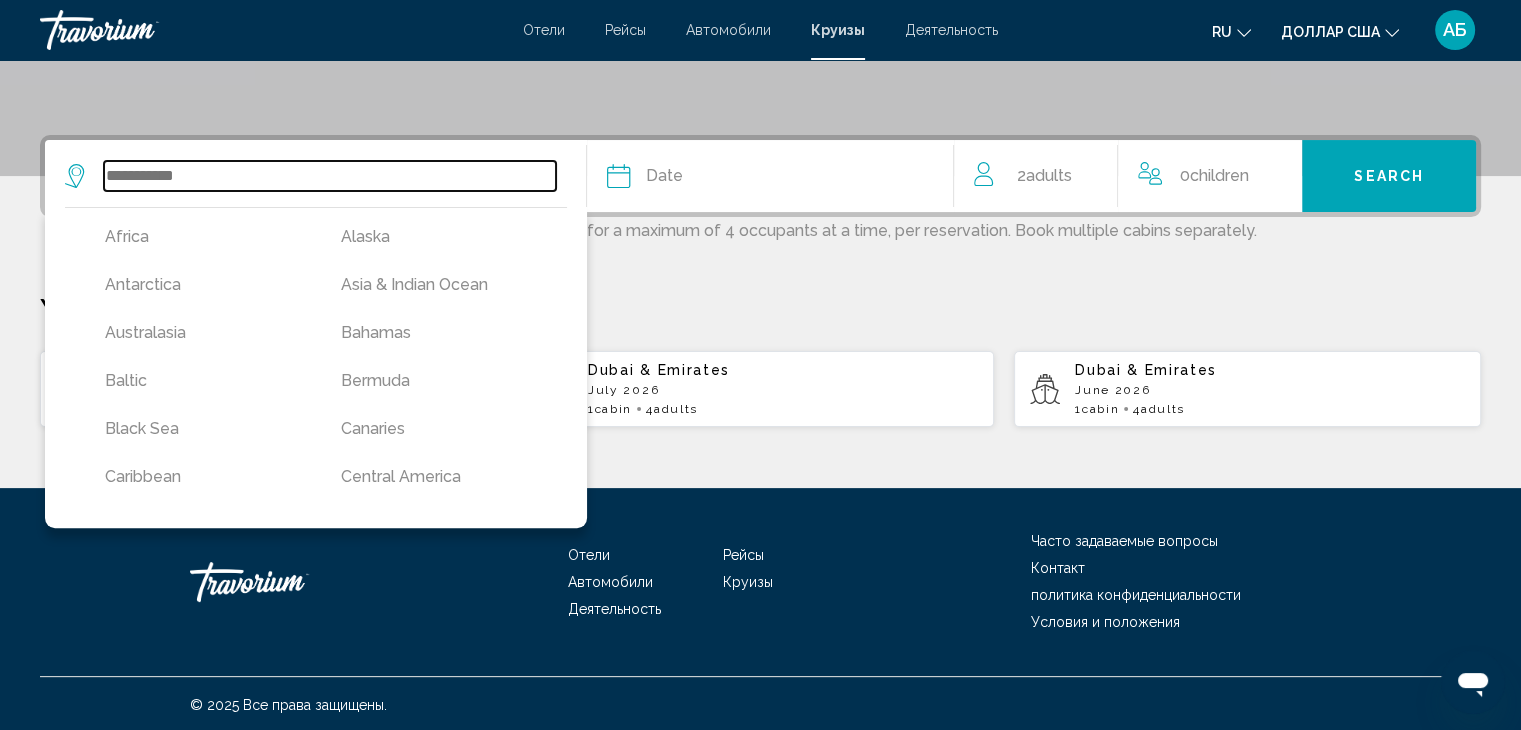 scroll, scrollTop: 426, scrollLeft: 0, axis: vertical 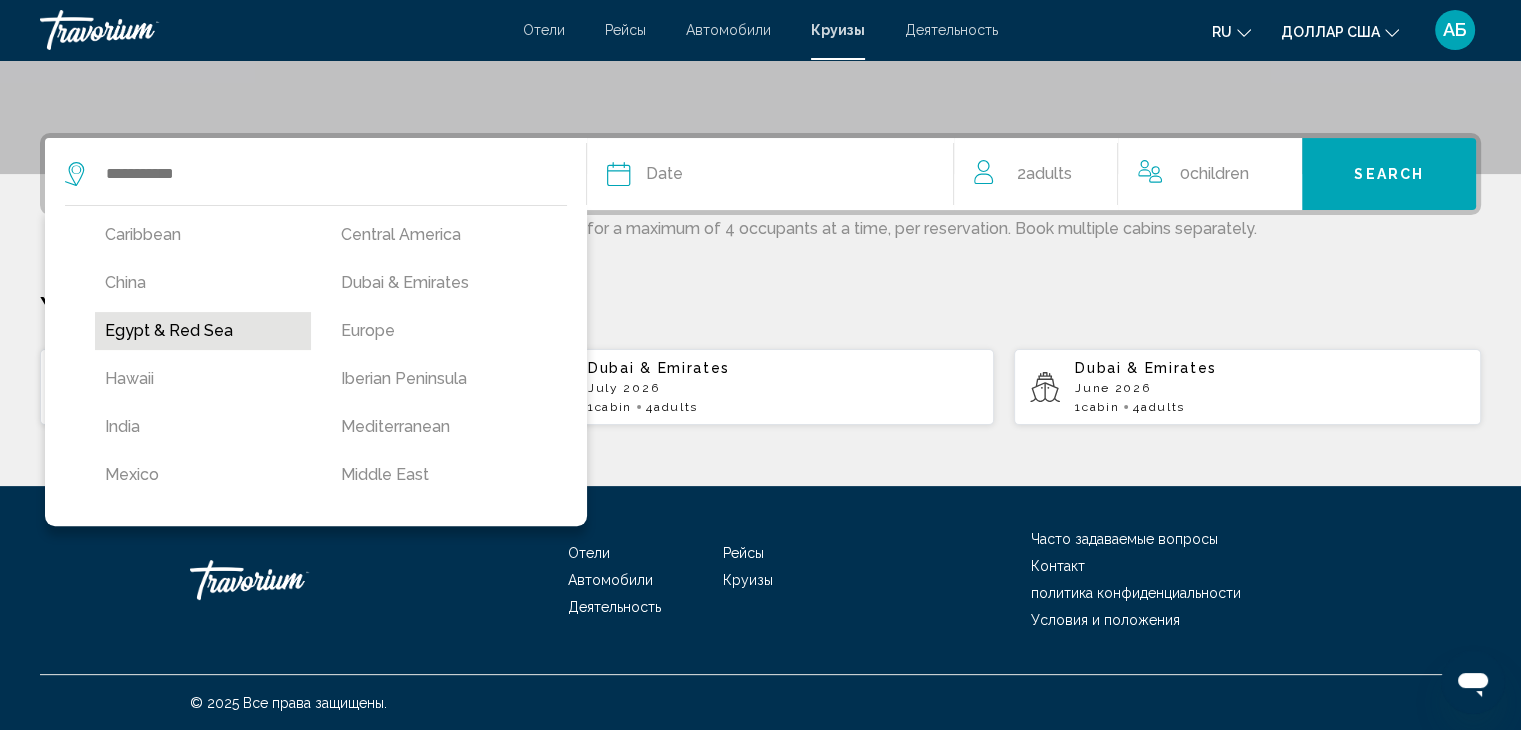 click on "Egypt & Red Sea" at bounding box center (203, 331) 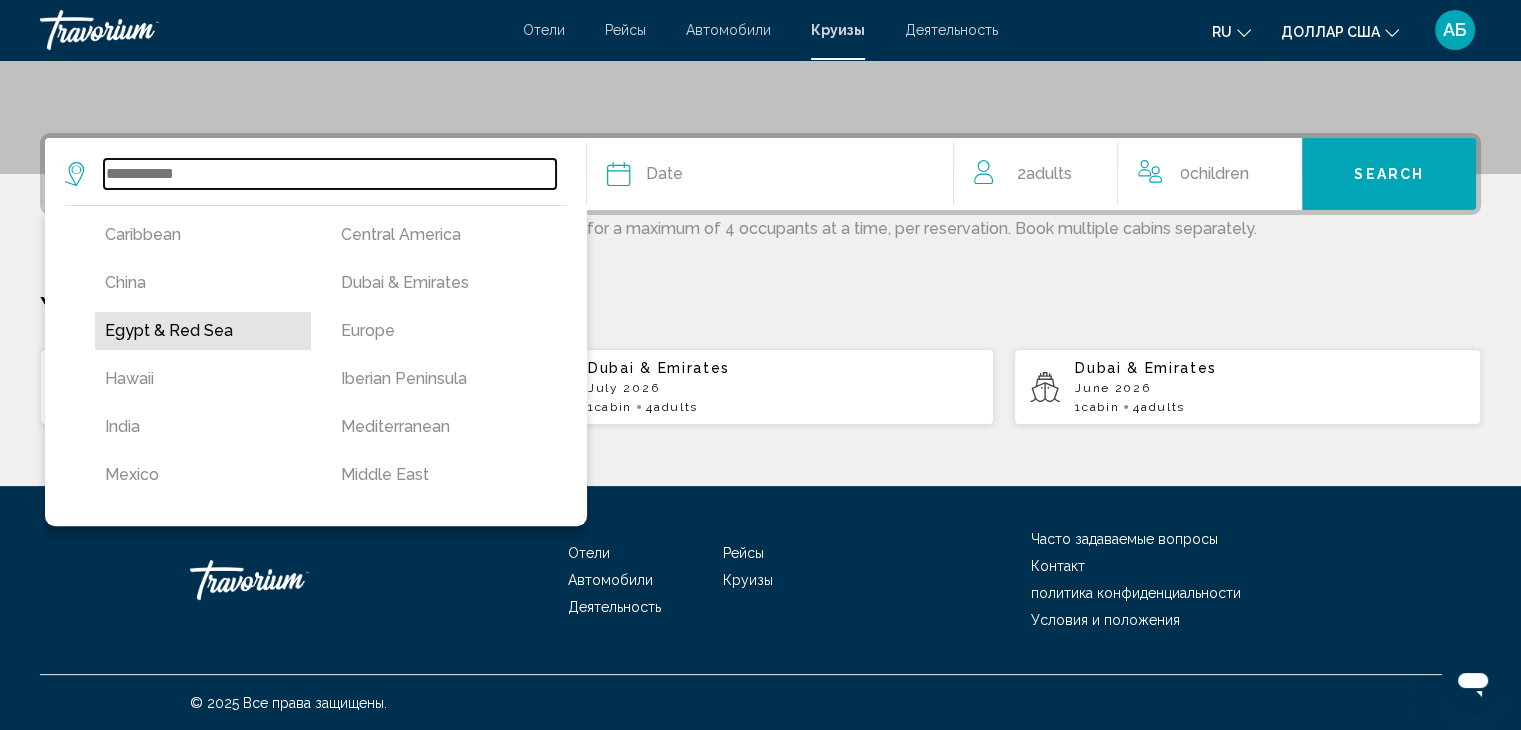 type on "**********" 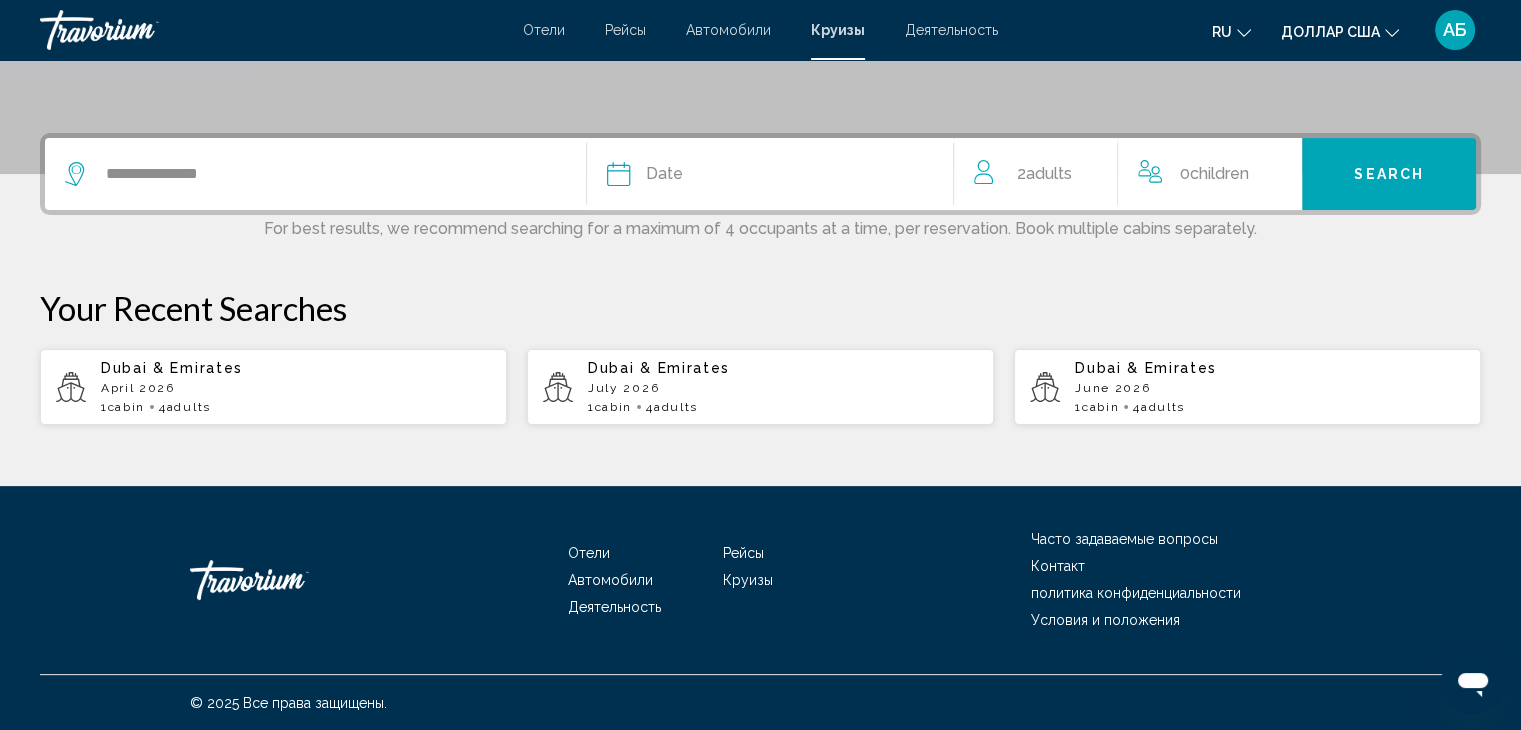 click on "Date" 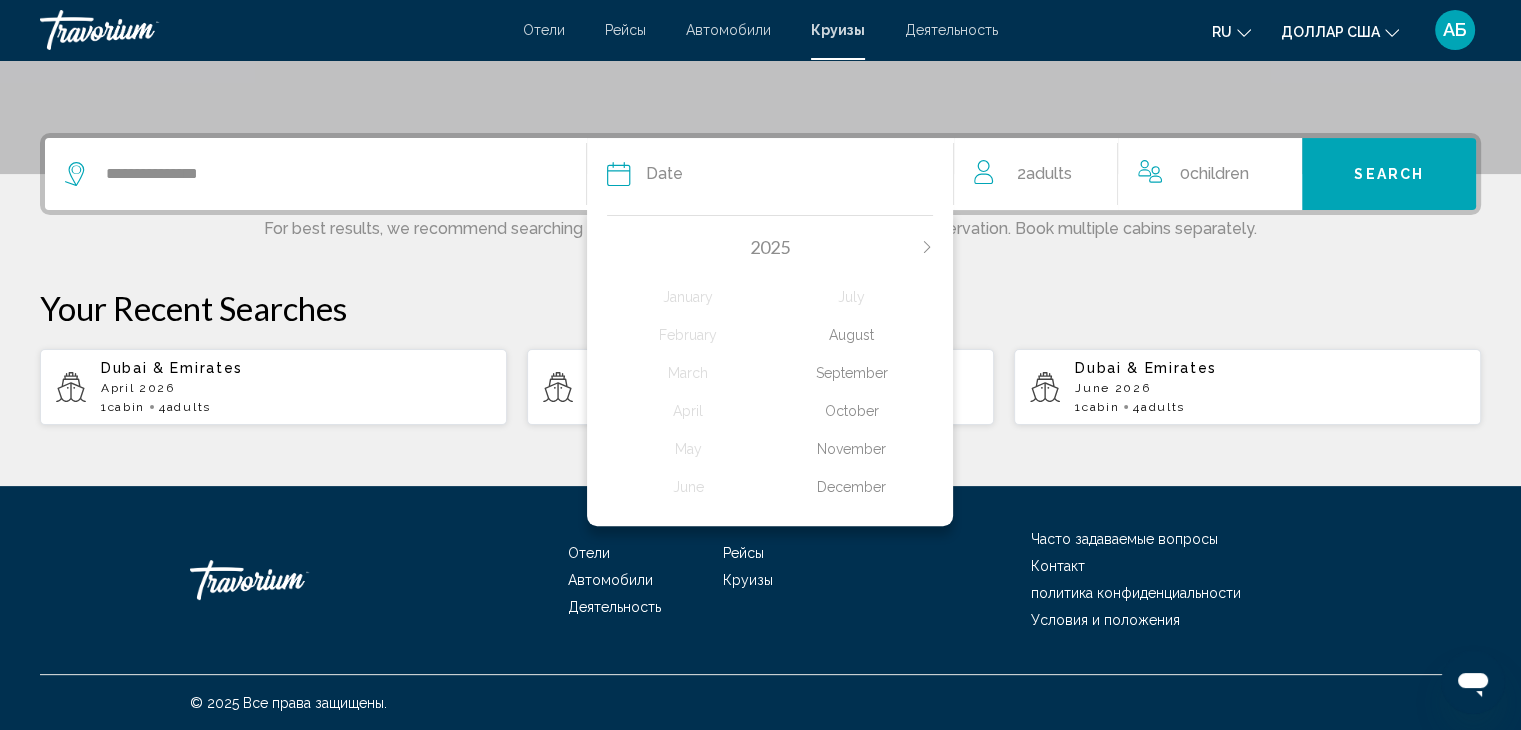 click on "December" 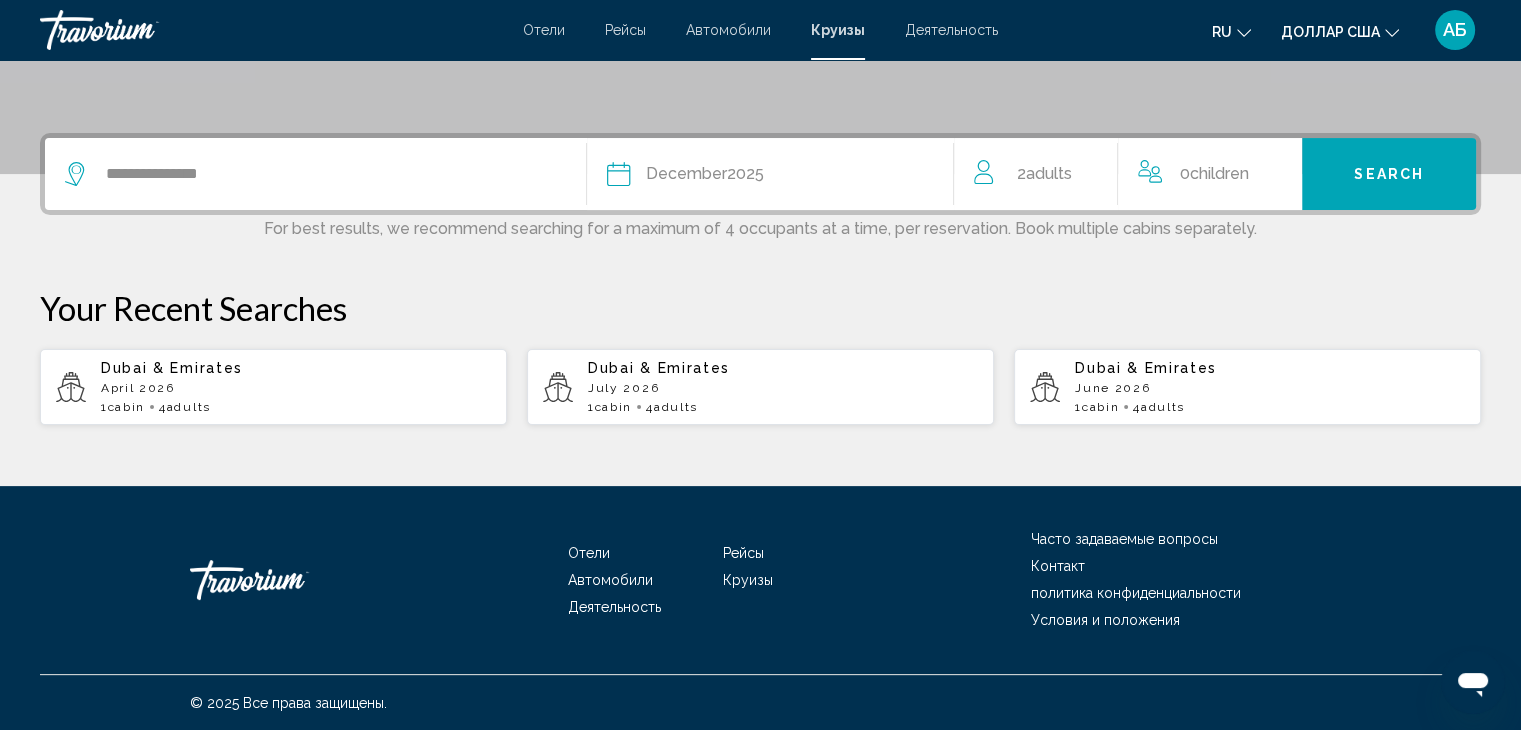 click on "Search" at bounding box center [1389, 174] 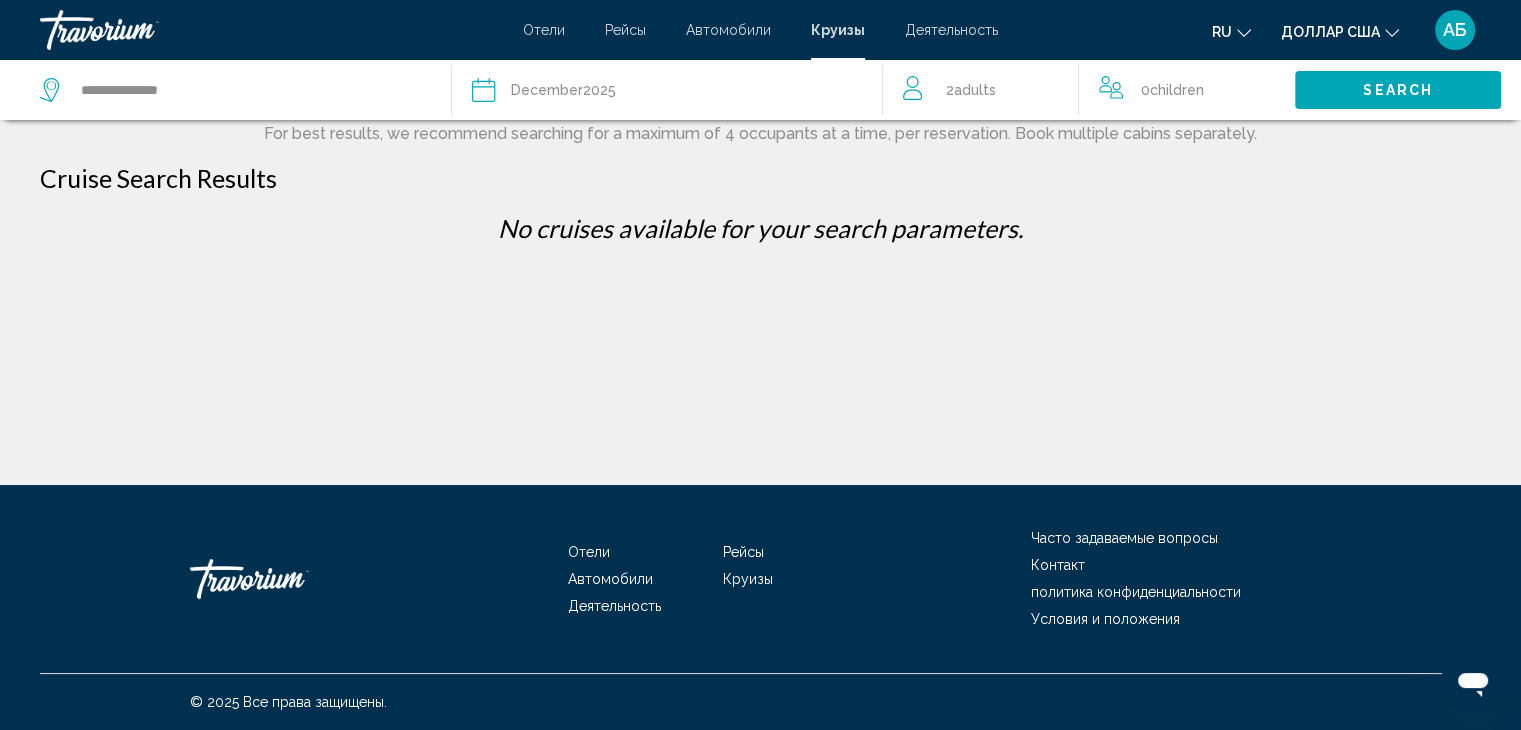 scroll, scrollTop: 0, scrollLeft: 0, axis: both 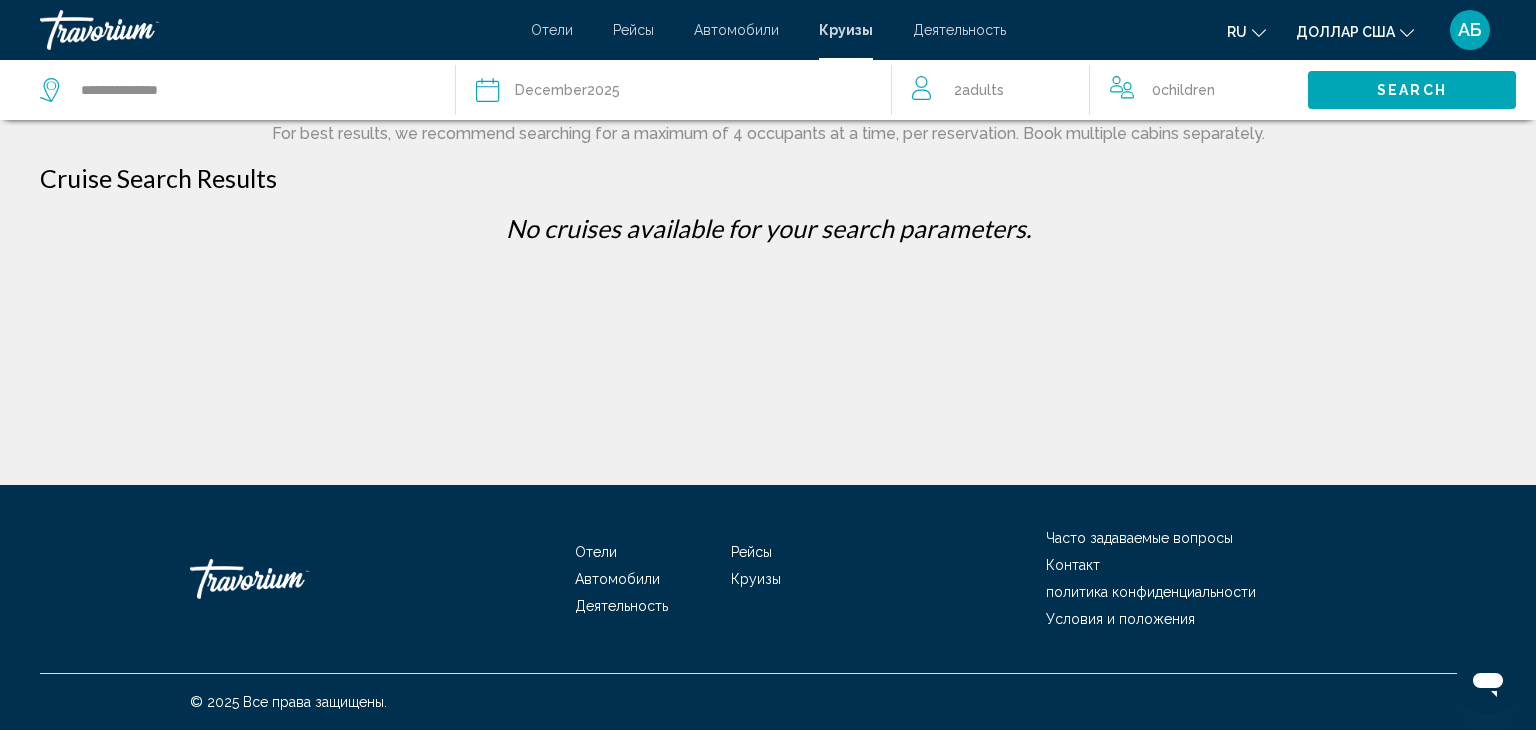click on "Отели" at bounding box center [552, 30] 